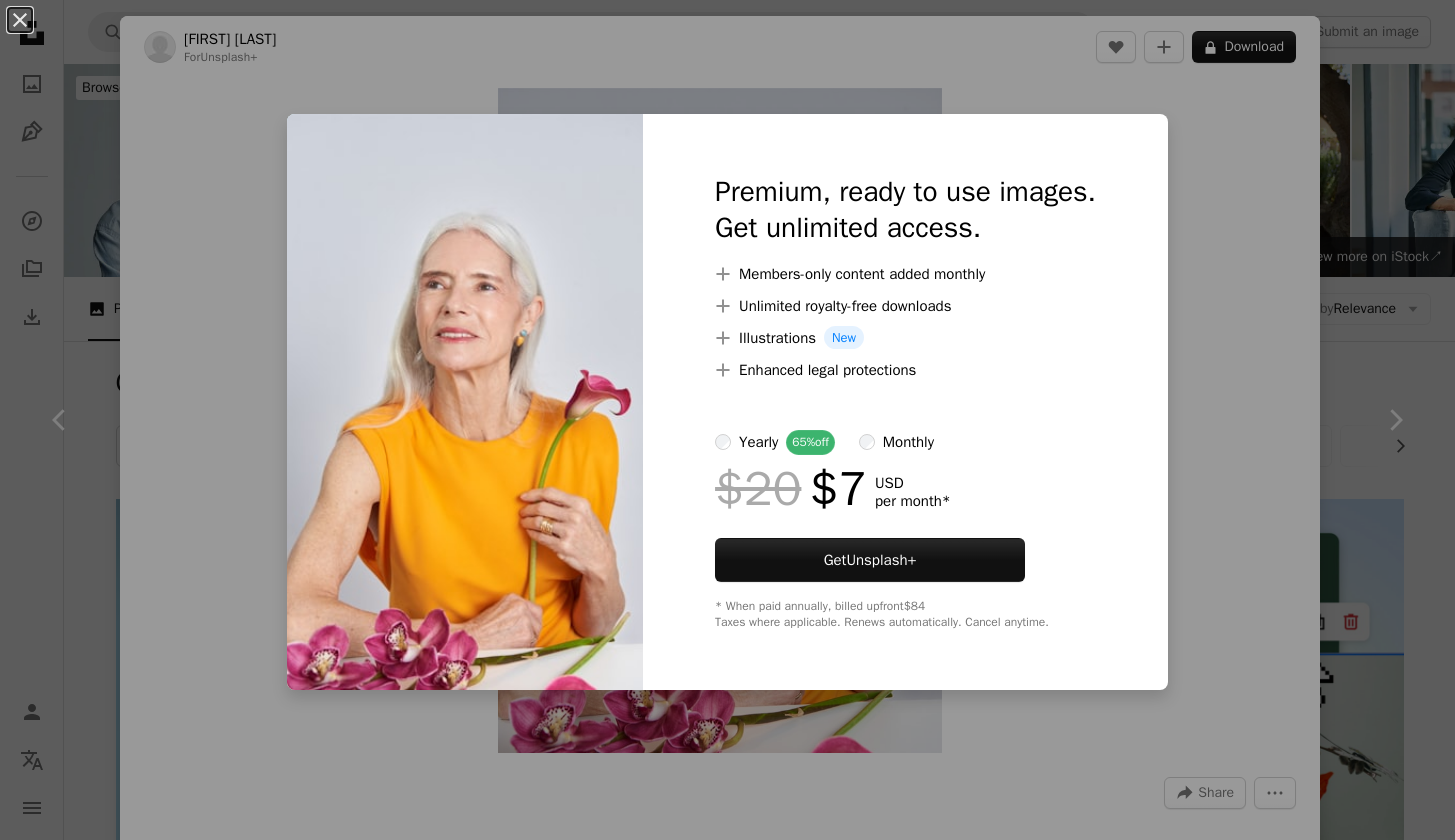 scroll, scrollTop: 1696, scrollLeft: 0, axis: vertical 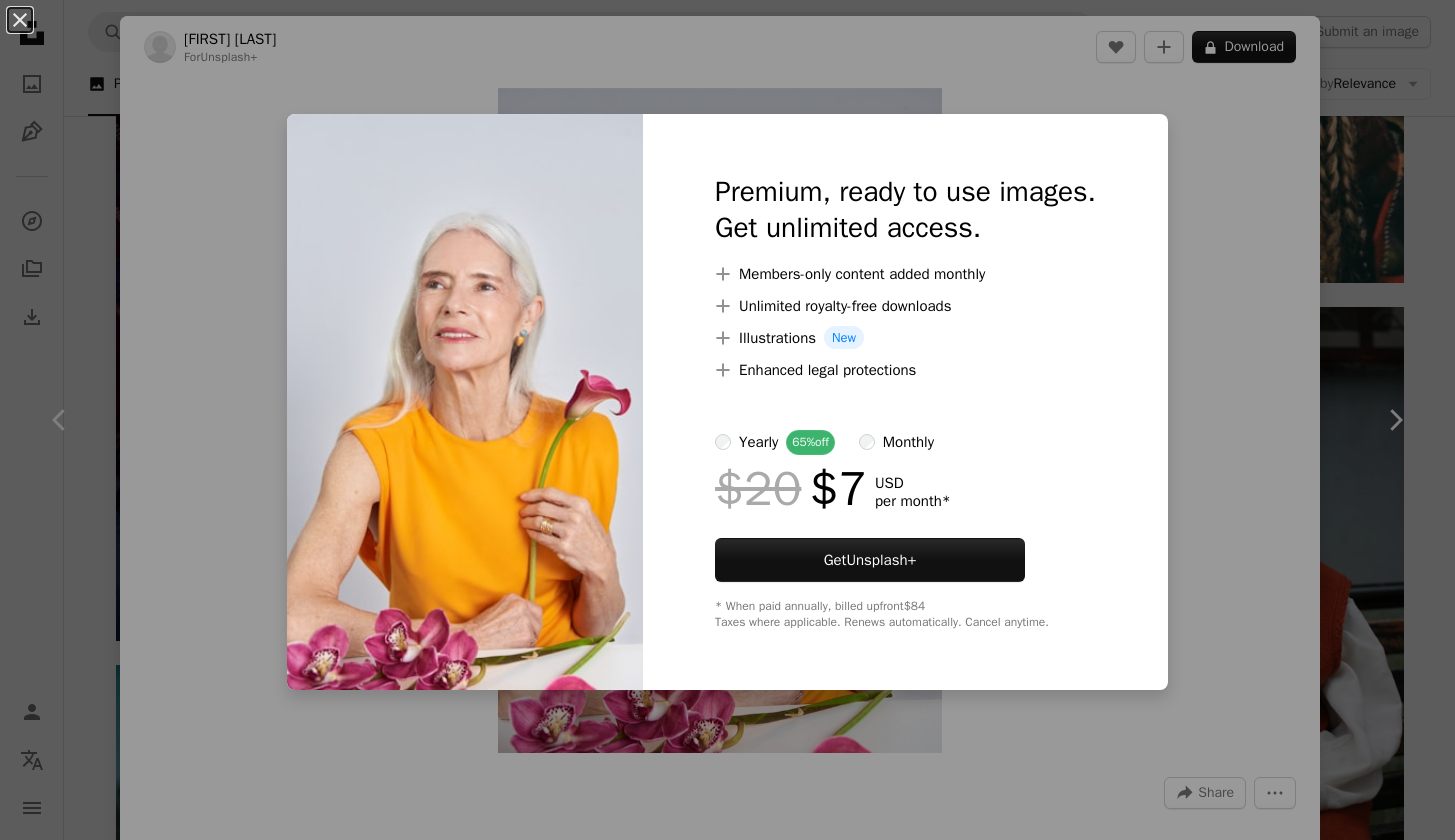 click on "An X shape Premium, ready to use images. Get unlimited access. A plus sign Members-only content added monthly A plus sign Unlimited royalty-free downloads A plus sign Illustrations  New A plus sign Enhanced legal protections yearly 65%  off monthly $20   $7 USD per month * Get  Unsplash+ * When paid annually, billed upfront  $84 Taxes where applicable. Renews automatically. Cancel anytime." at bounding box center (727, 420) 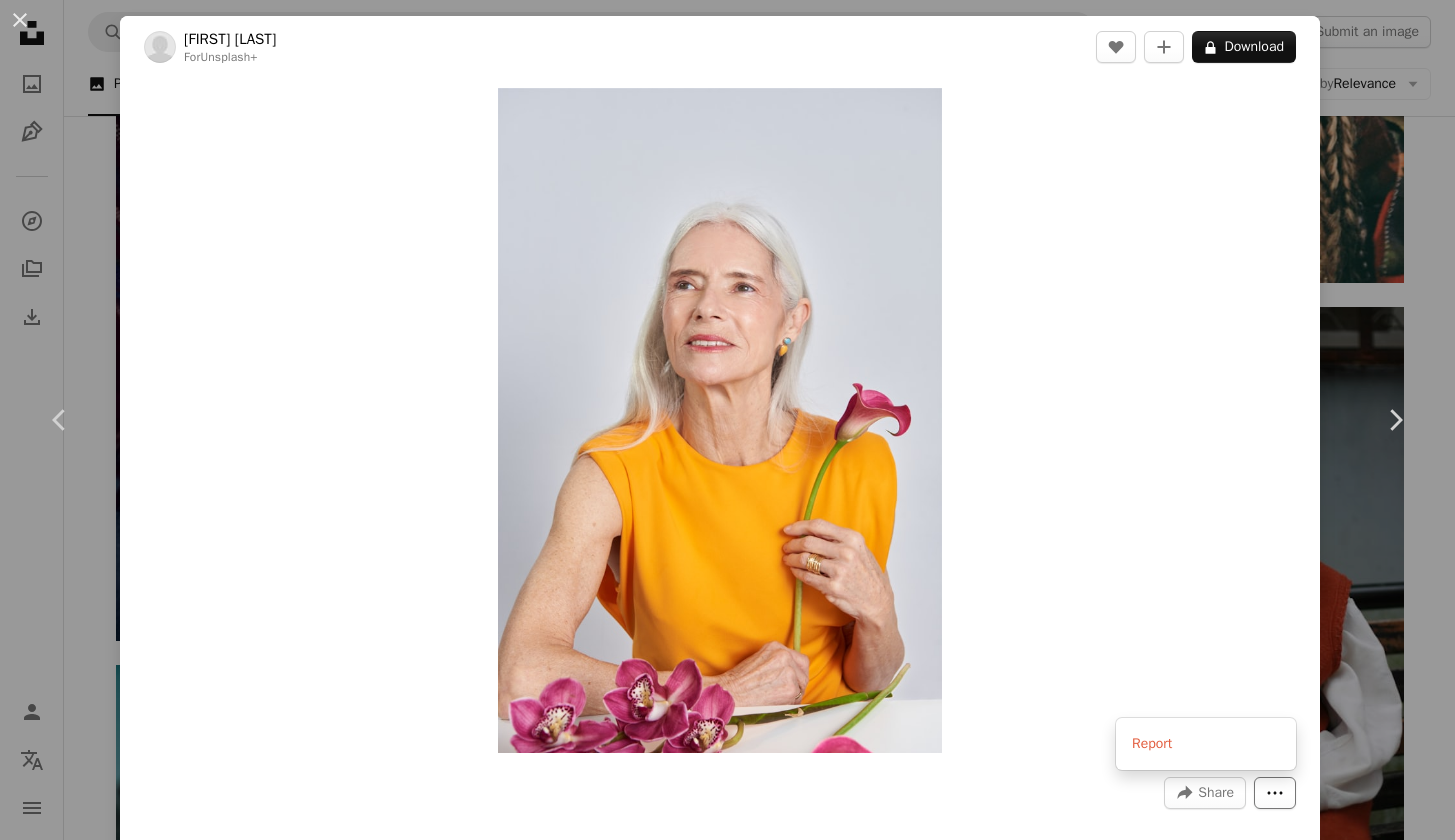 click on "More Actions" 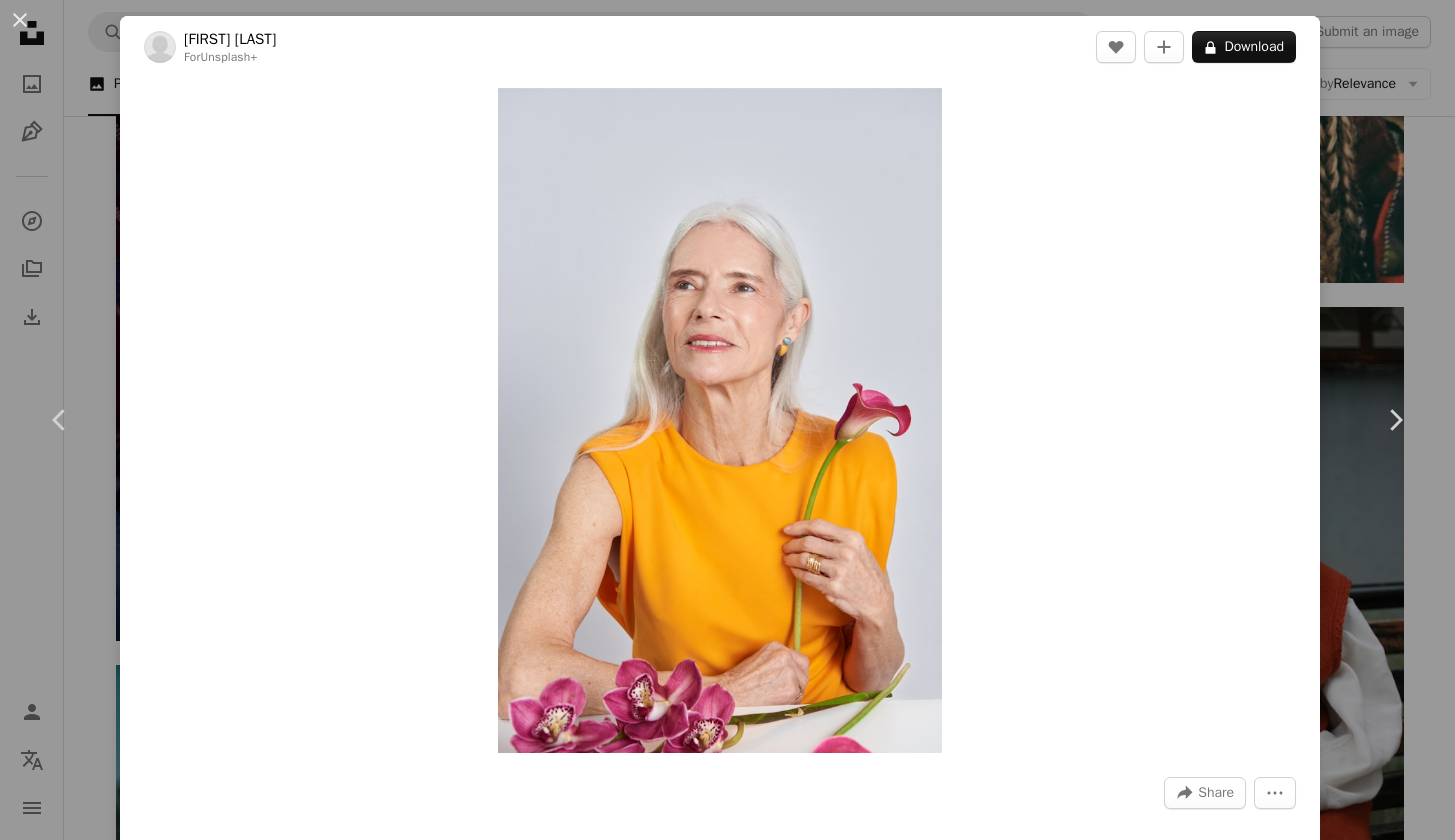 click on "An X shape Chevron left Chevron right [FIRST] For  Unsplash+ A heart A plus sign A lock Download Zoom in A forward-right arrow Share More Actions Calendar outlined Published on  [MONTH] [DAY], [YEAR] Safety Licensed under the  Unsplash+ License woman retirement grandparents seniors retired portrait smile older person grey hair fabulous over fifty young at heart Creative Commons images From this series Chevron right Plus sign for Unsplash+ Plus sign for Unsplash+ Plus sign for Unsplash+ Plus sign for Unsplash+ Plus sign for Unsplash+ Plus sign for Unsplash+ Plus sign for Unsplash+ Plus sign for Unsplash+ Plus sign for Unsplash+ Plus sign for Unsplash+ Related images Plus sign for Unsplash+ A heart A plus sign [FIRST] For  Unsplash+ A lock Download Plus sign for Unsplash+ A heart A plus sign [FIRST] For  Unsplash+ A lock Download Plus sign for Unsplash+ A heart A plus sign [FIRST] For  Unsplash+ A lock Download Plus sign for Unsplash+ A heart A plus sign [FIRST] For  Unsplash+ A lock Download For" at bounding box center (727, 420) 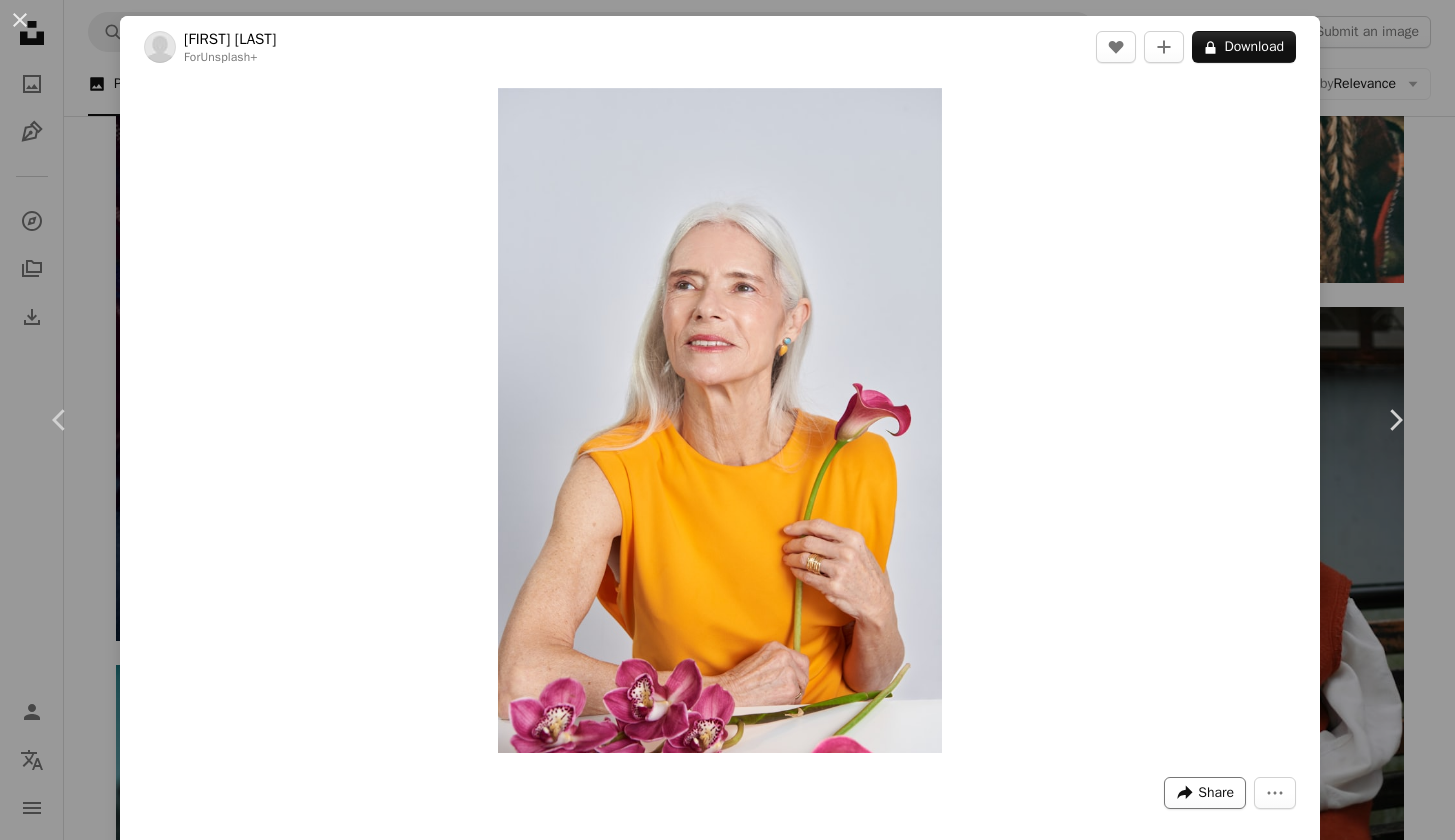 click on "A forward-right arrow Share" at bounding box center (1205, 793) 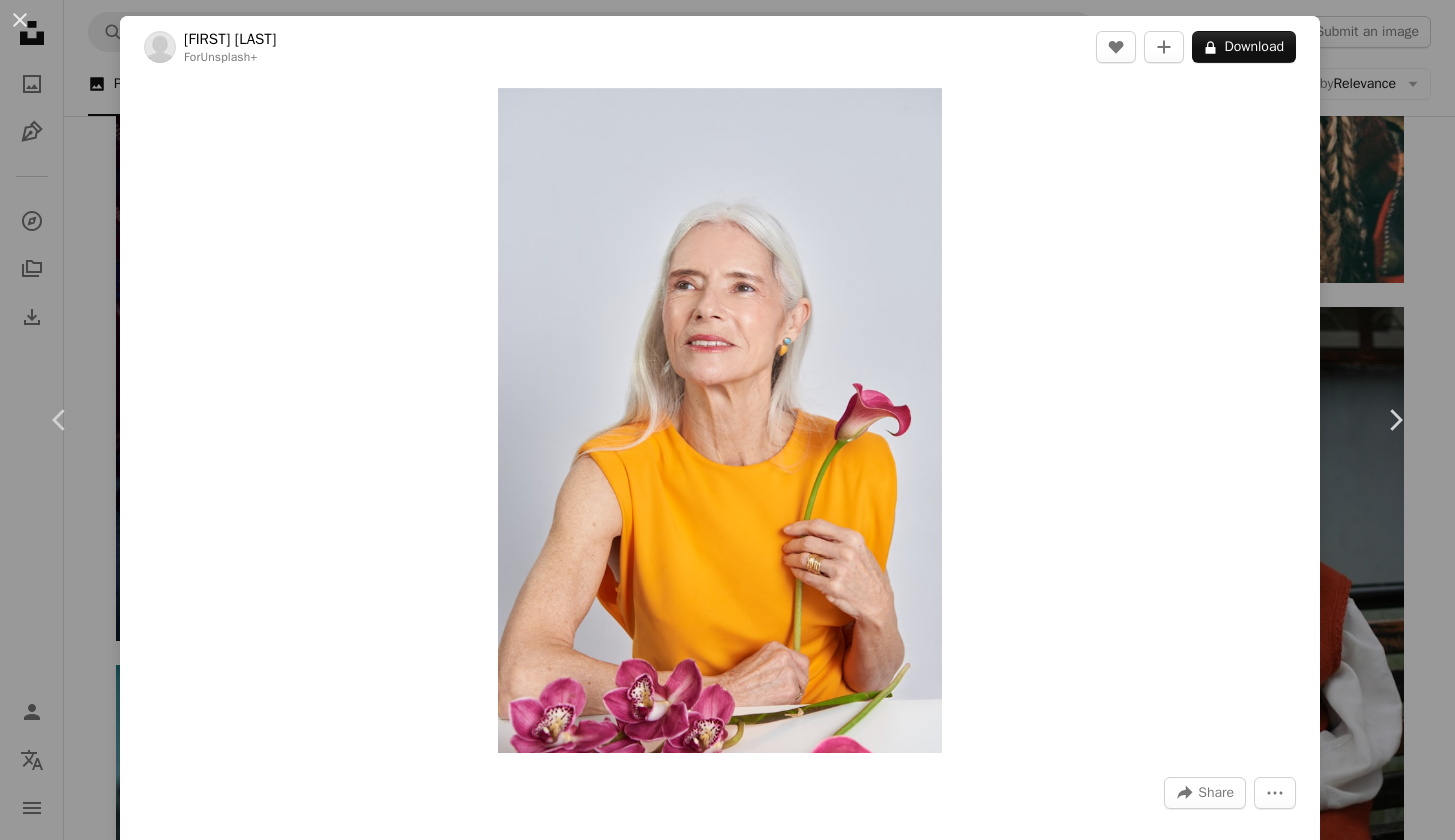 click on "An X shape Chevron left Chevron right [FIRST] For  Unsplash+ A heart A plus sign A lock Download Zoom in A forward-right arrow Share More Actions Calendar outlined Published on  [MONTH] [DAY], [YEAR] Safety Licensed under the  Unsplash+ License woman retirement grandparents seniors retired portrait smile older person grey hair fabulous over fifty young at heart Creative Commons images From this series Chevron right Plus sign for Unsplash+ Plus sign for Unsplash+ Plus sign for Unsplash+ Plus sign for Unsplash+ Plus sign for Unsplash+ Plus sign for Unsplash+ Plus sign for Unsplash+ Plus sign for Unsplash+ Plus sign for Unsplash+ Plus sign for Unsplash+ Related images Plus sign for Unsplash+ A heart A plus sign [FIRST] For  Unsplash+ A lock Download Plus sign for Unsplash+ A heart A plus sign [FIRST] For  Unsplash+ A lock Download Plus sign for Unsplash+ A heart A plus sign [FIRST] For  Unsplash+ A lock Download Plus sign for Unsplash+ A heart A plus sign [FIRST] For  Unsplash+ A lock Download For" at bounding box center [727, 420] 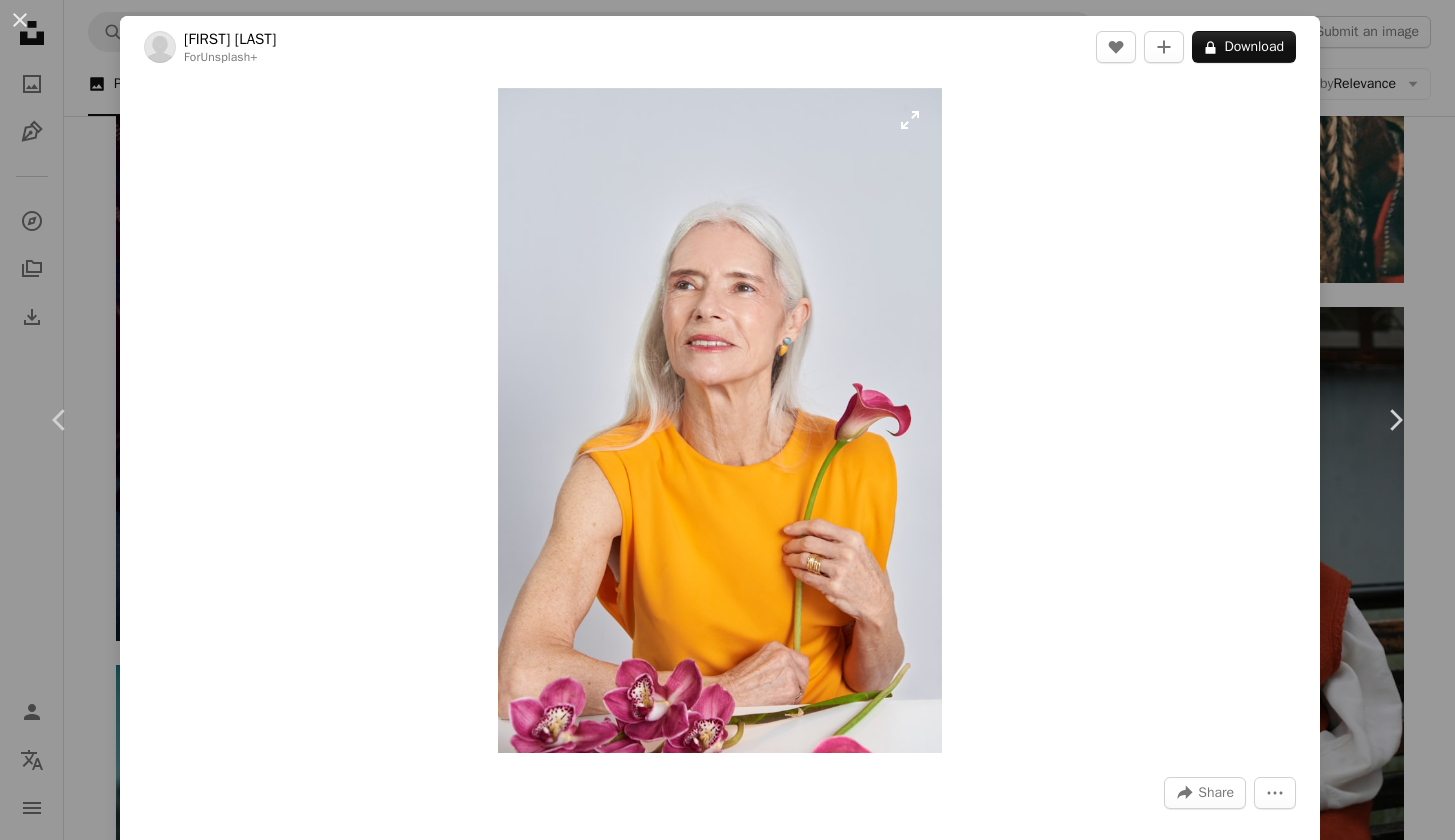 click at bounding box center (720, 420) 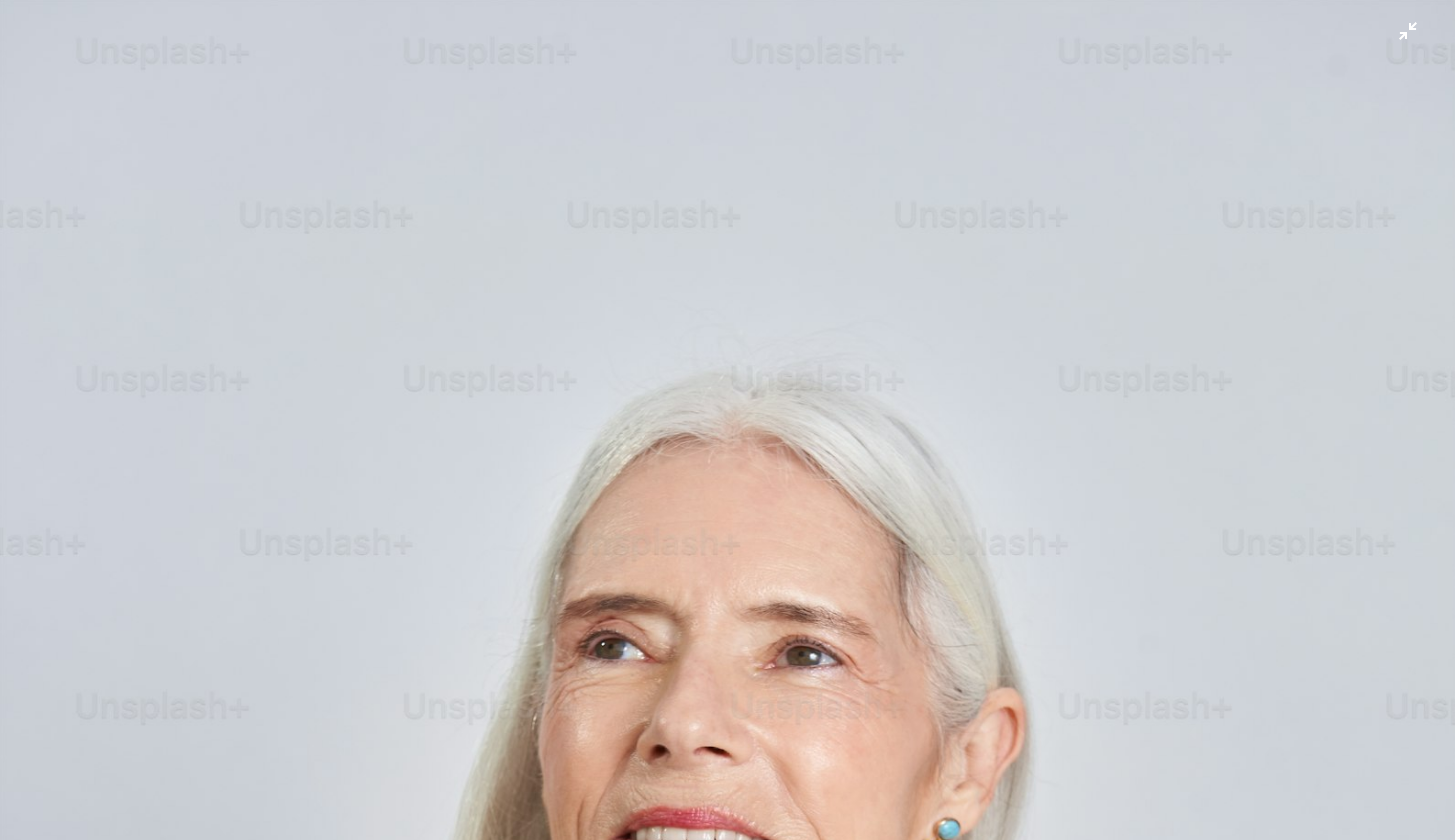 scroll, scrollTop: 660, scrollLeft: 0, axis: vertical 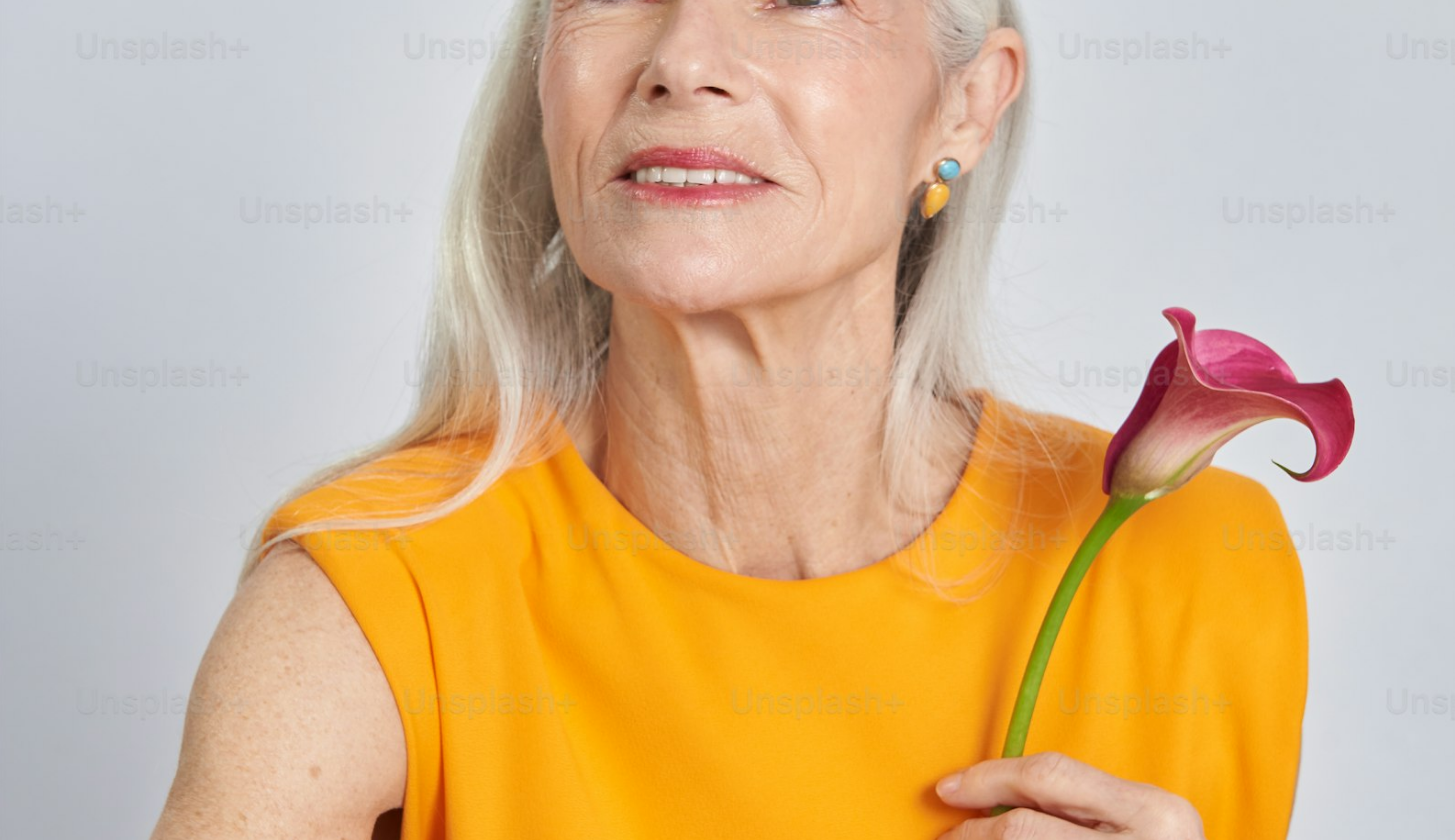click at bounding box center [727, 430] 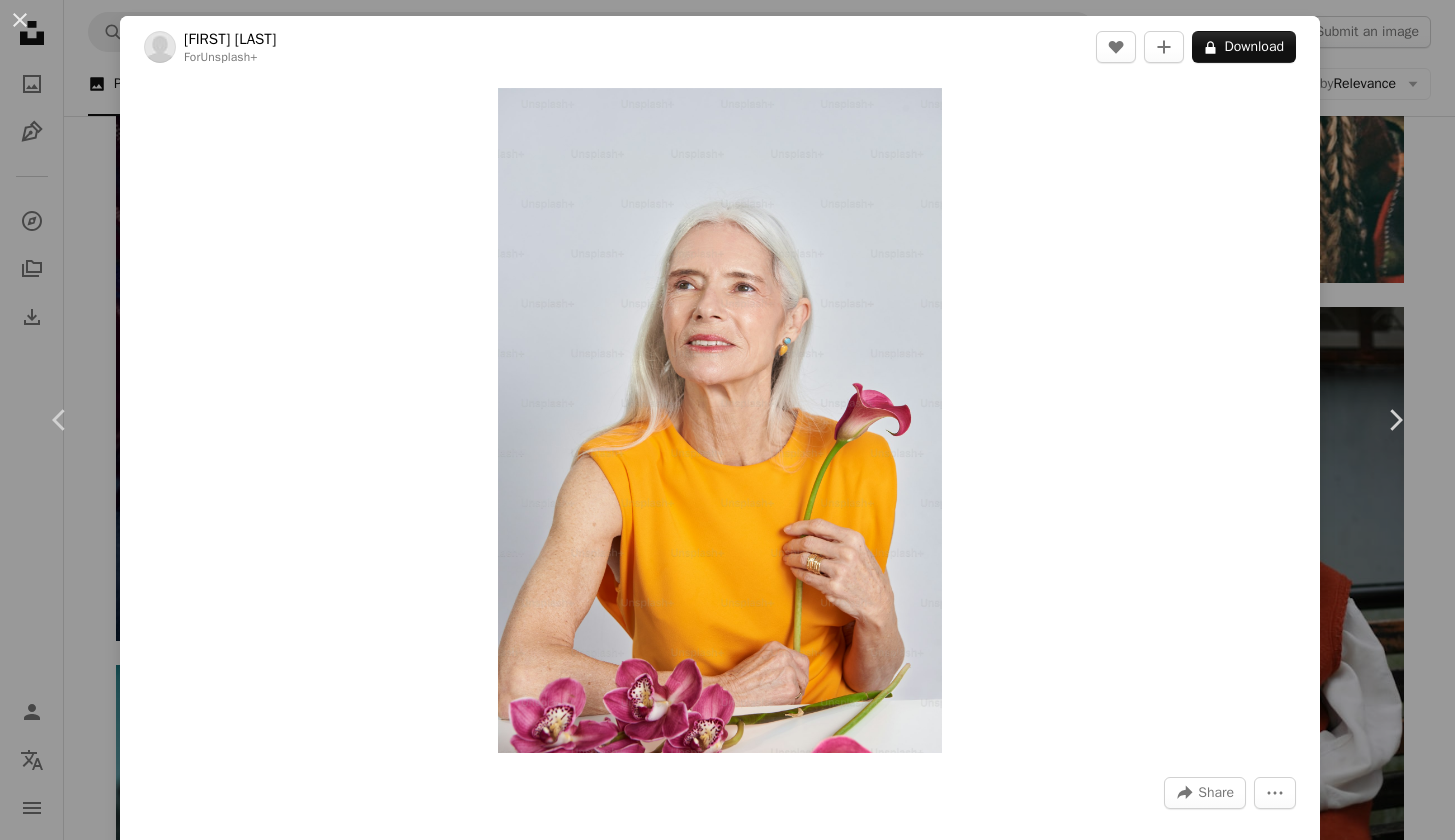click on "An X shape Chevron left Chevron right [FIRST] For  Unsplash+ A heart A plus sign A lock Download Zoom in A forward-right arrow Share More Actions Calendar outlined Published on  [MONTH] [DAY], [YEAR] Safety Licensed under the  Unsplash+ License woman retirement grandparents seniors retired portrait smile older person grey hair fabulous over fifty young at heart Creative Commons images From this series Chevron right Plus sign for Unsplash+ Plus sign for Unsplash+ Plus sign for Unsplash+ Plus sign for Unsplash+ Plus sign for Unsplash+ Plus sign for Unsplash+ Plus sign for Unsplash+ Plus sign for Unsplash+ Plus sign for Unsplash+ Plus sign for Unsplash+ Related images Plus sign for Unsplash+ A heart A plus sign [FIRST] For  Unsplash+ A lock Download Plus sign for Unsplash+ A heart A plus sign [FIRST] For  Unsplash+ A lock Download Plus sign for Unsplash+ A heart A plus sign [FIRST] For  Unsplash+ A lock Download Plus sign for Unsplash+ A heart A plus sign [FIRST] For  Unsplash+ A lock Download For" at bounding box center (727, 420) 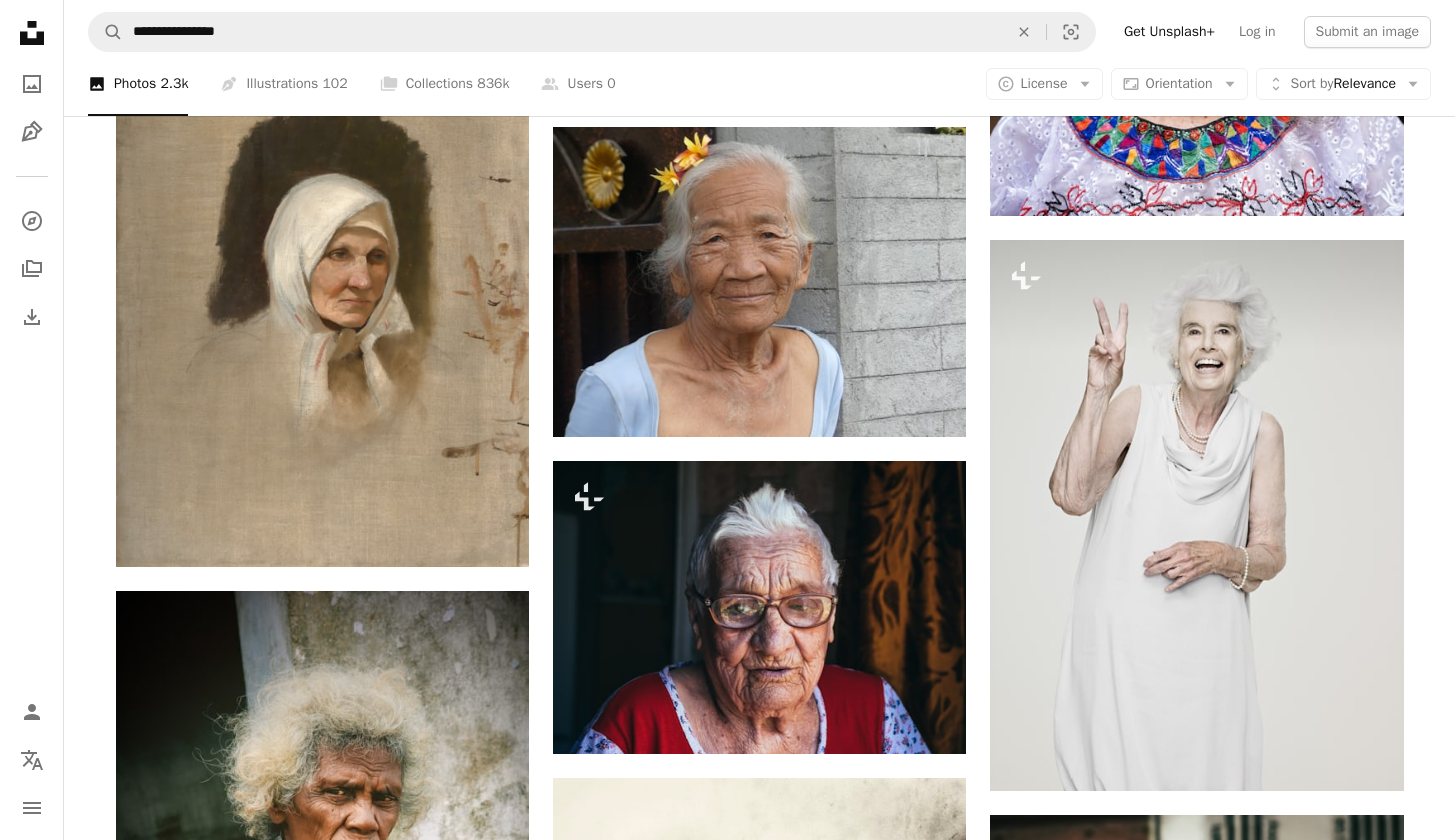 scroll, scrollTop: 2969, scrollLeft: 0, axis: vertical 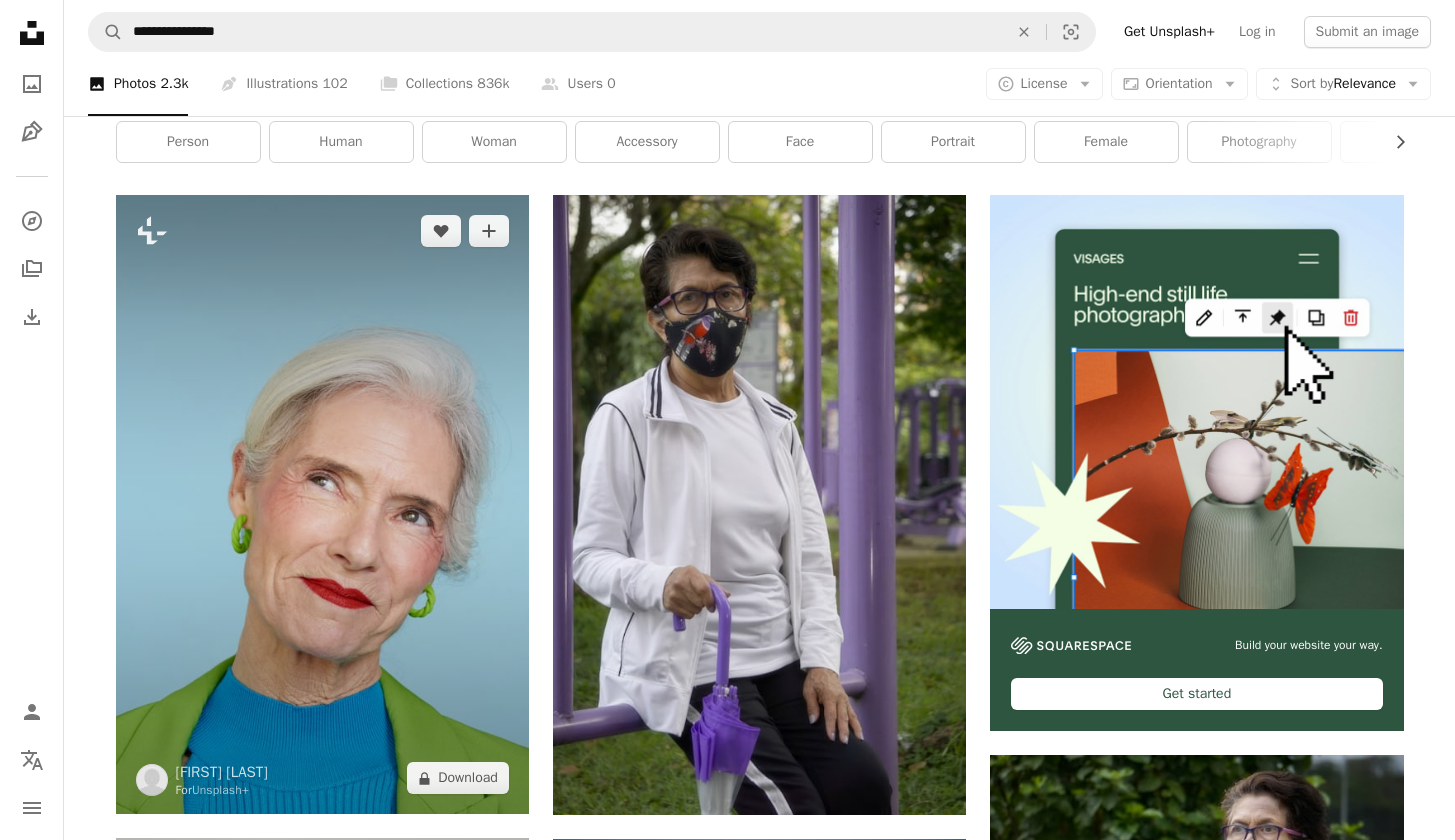 click at bounding box center [322, 504] 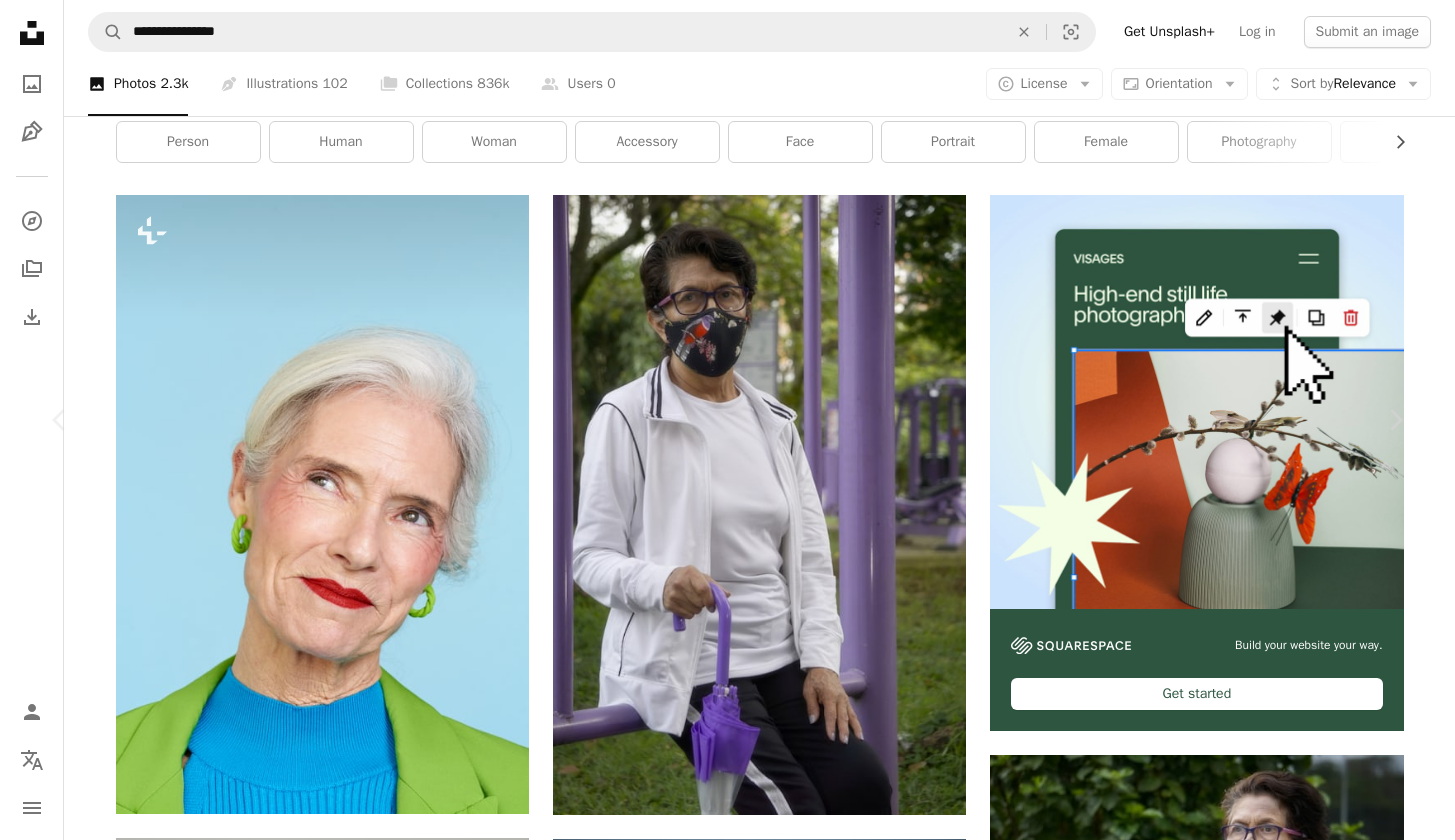 click on "An X shape Chevron left Chevron right [FIRST] For  Unsplash+ A heart A plus sign A lock Download Zoom in A forward-right arrow Share More Actions Calendar outlined Published on  [MONTH] [DAY], [YEAR] Safety Licensed under the  Unsplash+ License woman model old retirement grandparents seniors retired older person grey hair pensioner fabulous over fifty young at heart over sixty Backgrounds From this series Chevron right Plus sign for Unsplash+ Plus sign for Unsplash+ Plus sign for Unsplash+ Plus sign for Unsplash+ Plus sign for Unsplash+ Plus sign for Unsplash+ Plus sign for Unsplash+ Plus sign for Unsplash+ Plus sign for Unsplash+ Plus sign for Unsplash+ Related images Plus sign for Unsplash+ A heart A plus sign [FIRST] For  Unsplash+ A lock Download Plus sign for Unsplash+ A heart A plus sign [FIRST] For  Unsplash+ A lock Download Plus sign for Unsplash+ A heart A plus sign [FIRST] For  Unsplash+ A lock Download Plus sign for Unsplash+ A heart A plus sign [FIRST] For  Unsplash+ A lock Download" at bounding box center (727, 6057) 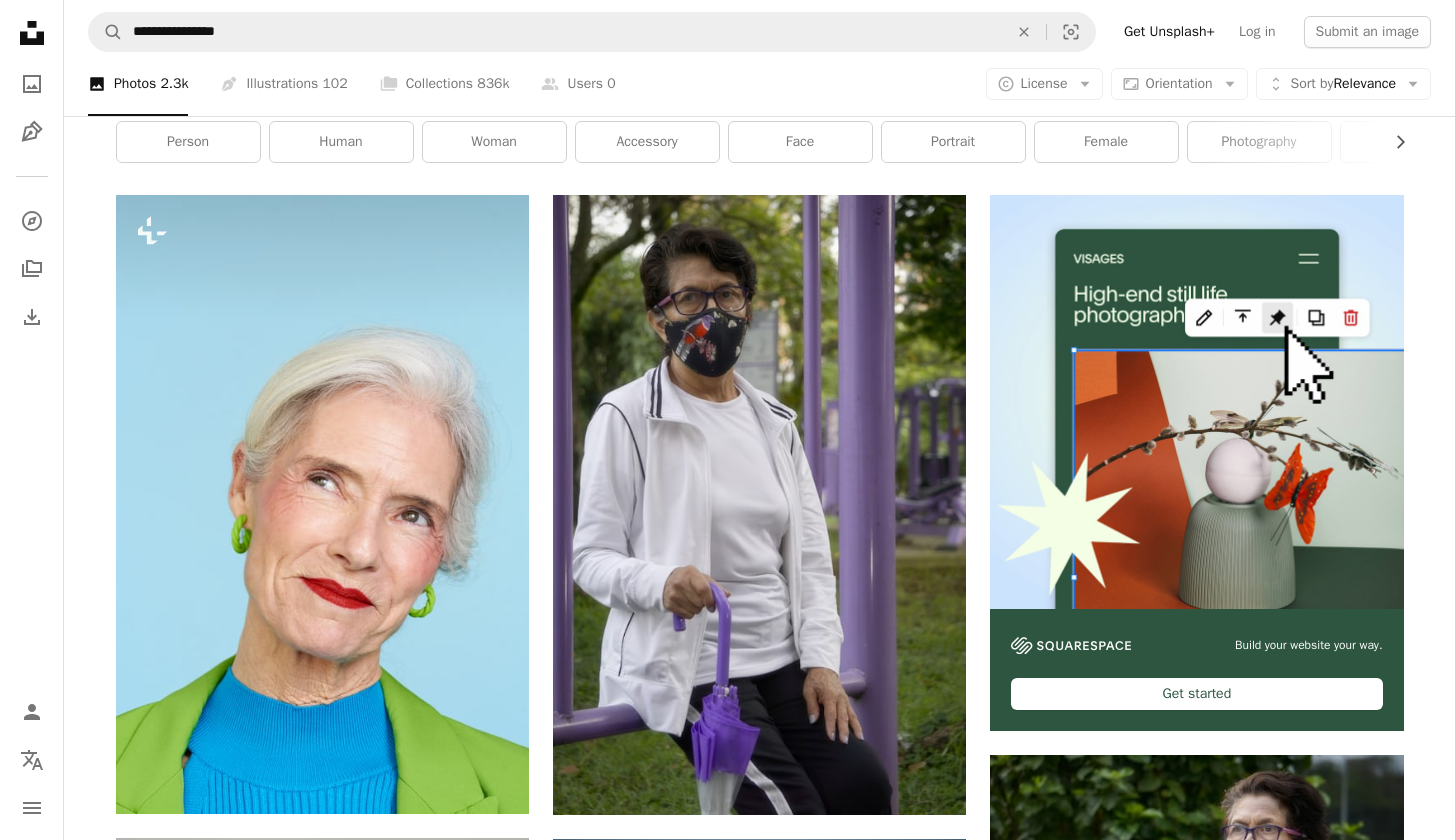 scroll, scrollTop: 0, scrollLeft: 0, axis: both 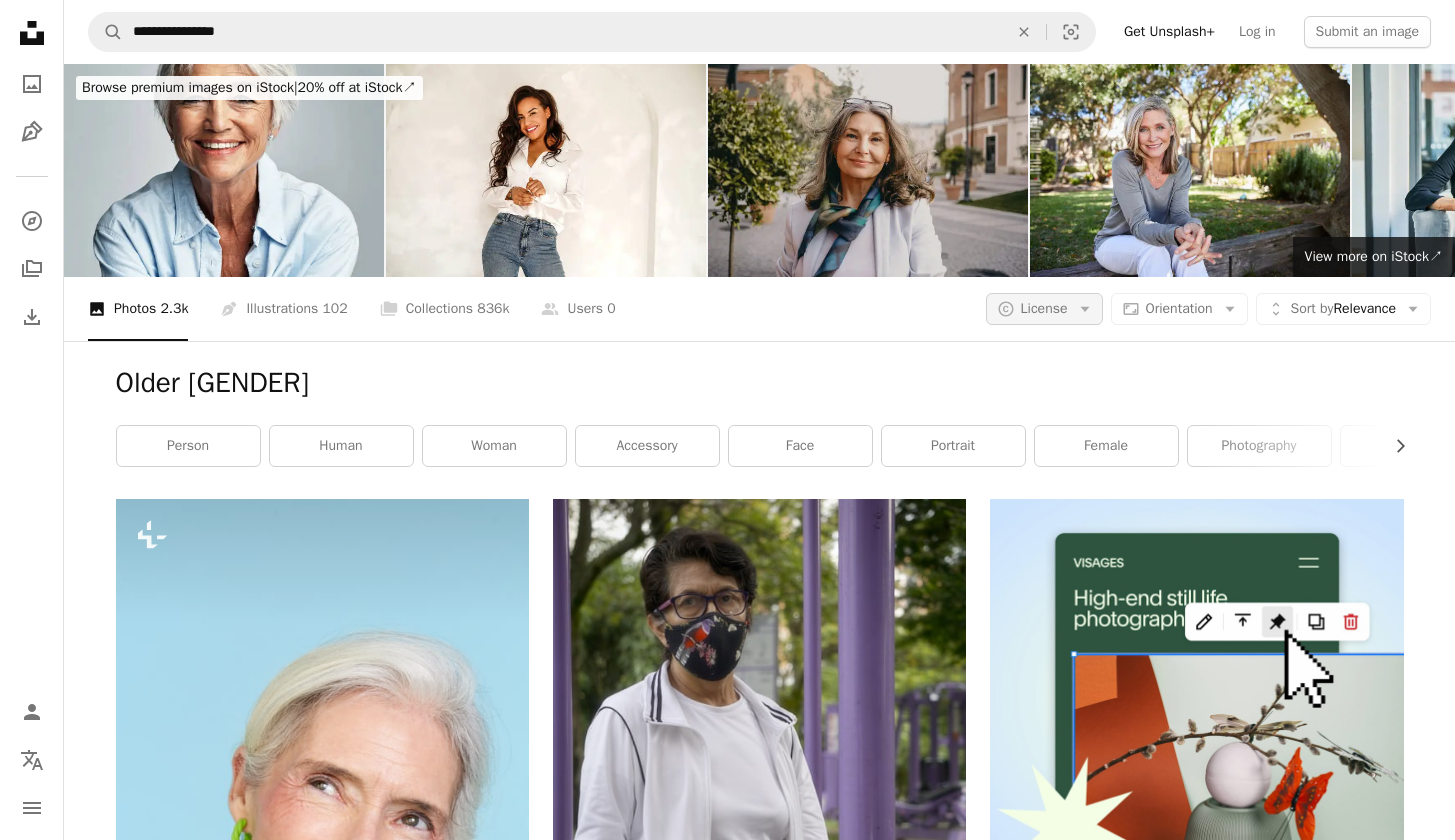 click on "Arrow down" 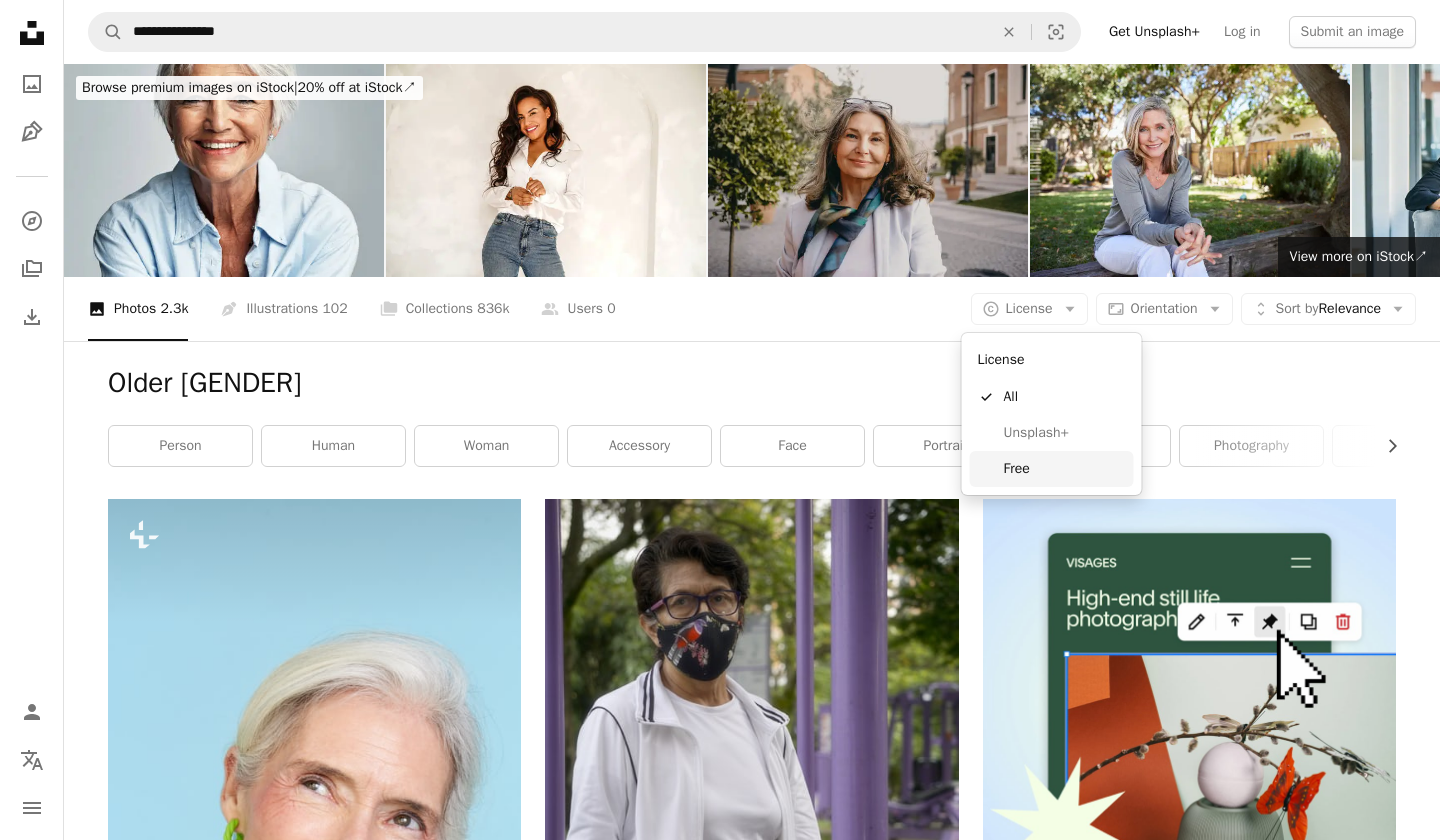 click on "Free" at bounding box center (1065, 469) 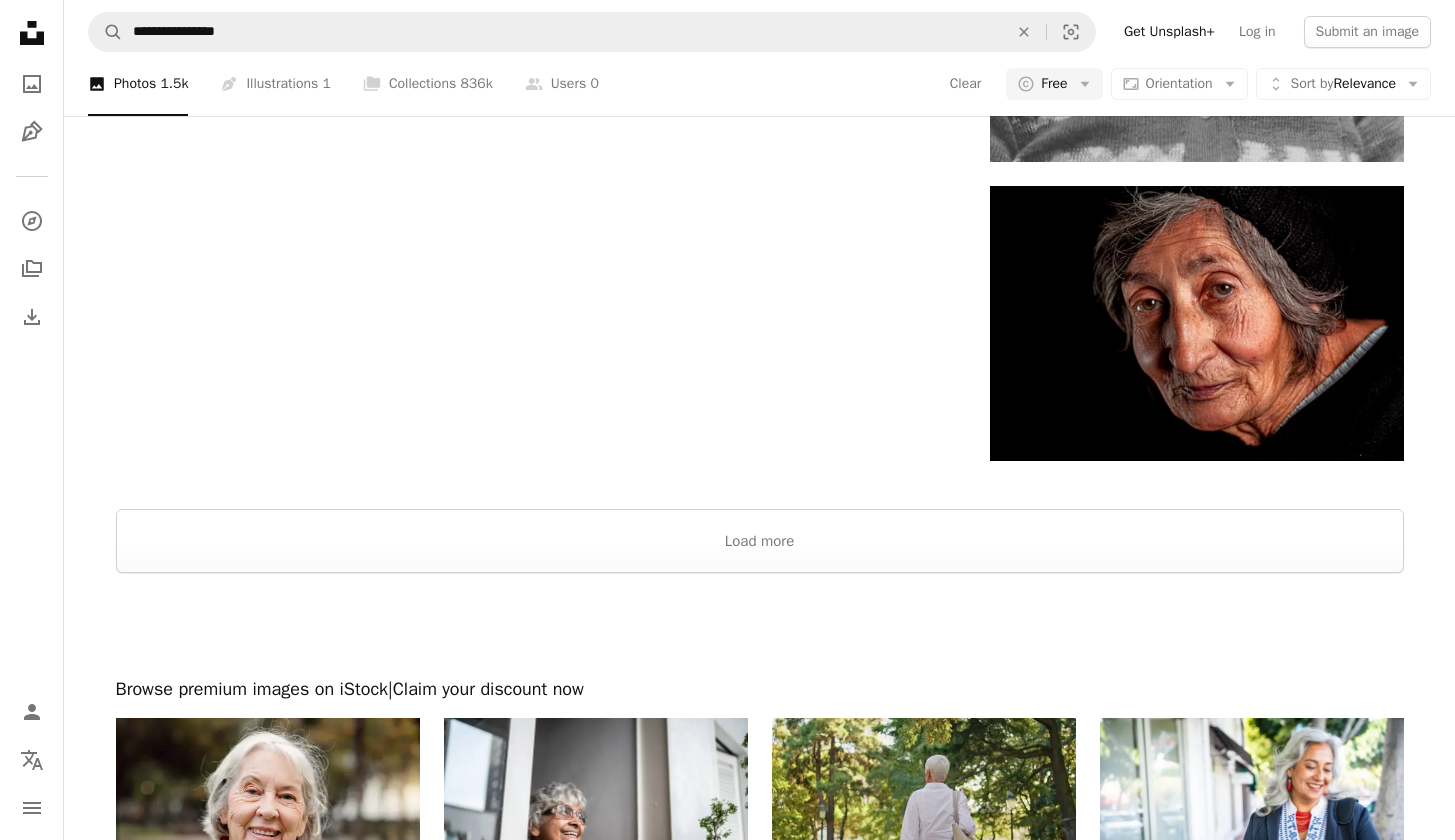 scroll, scrollTop: 4130, scrollLeft: 0, axis: vertical 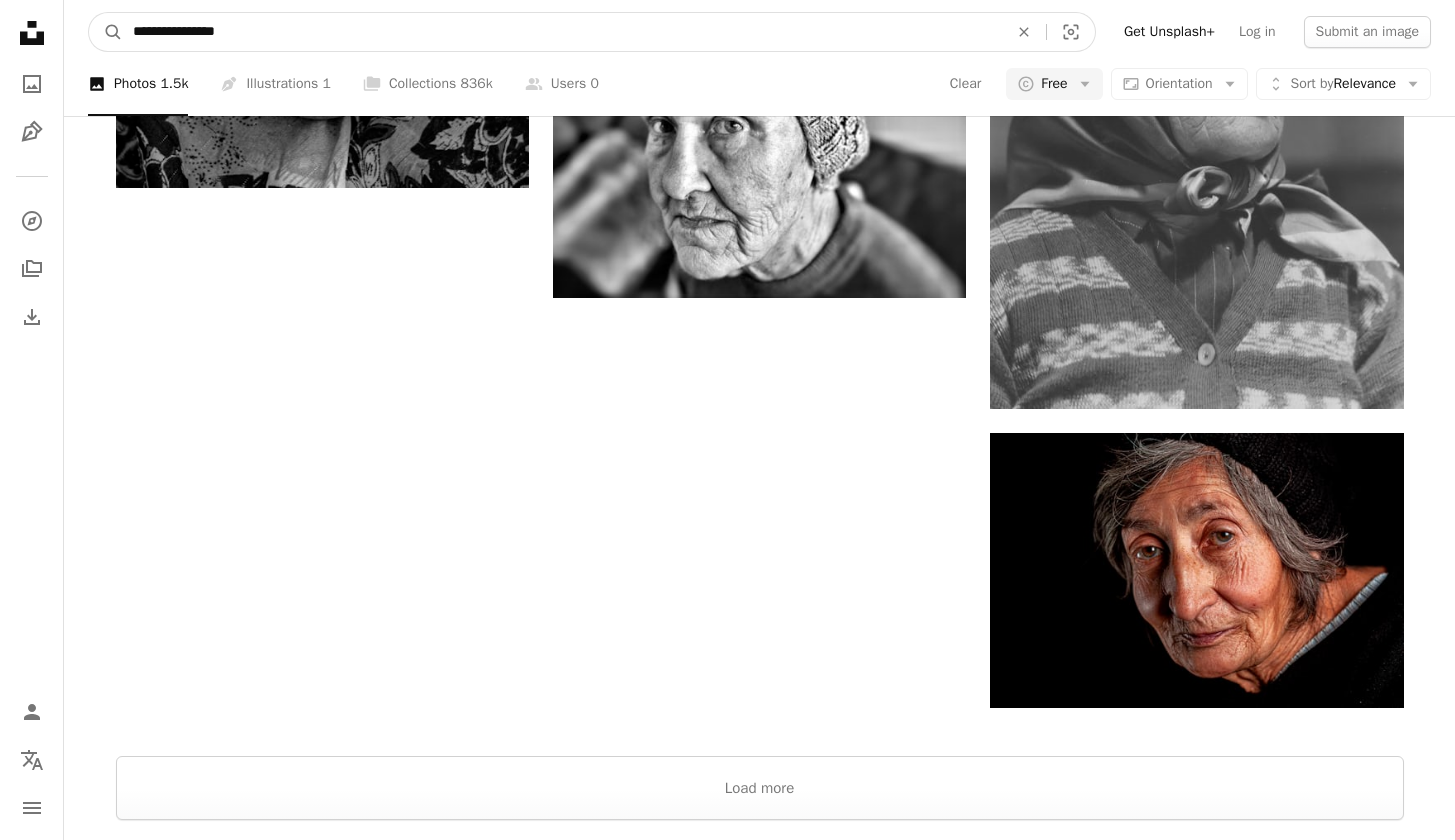 drag, startPoint x: 172, startPoint y: 34, endPoint x: 70, endPoint y: 29, distance: 102.122475 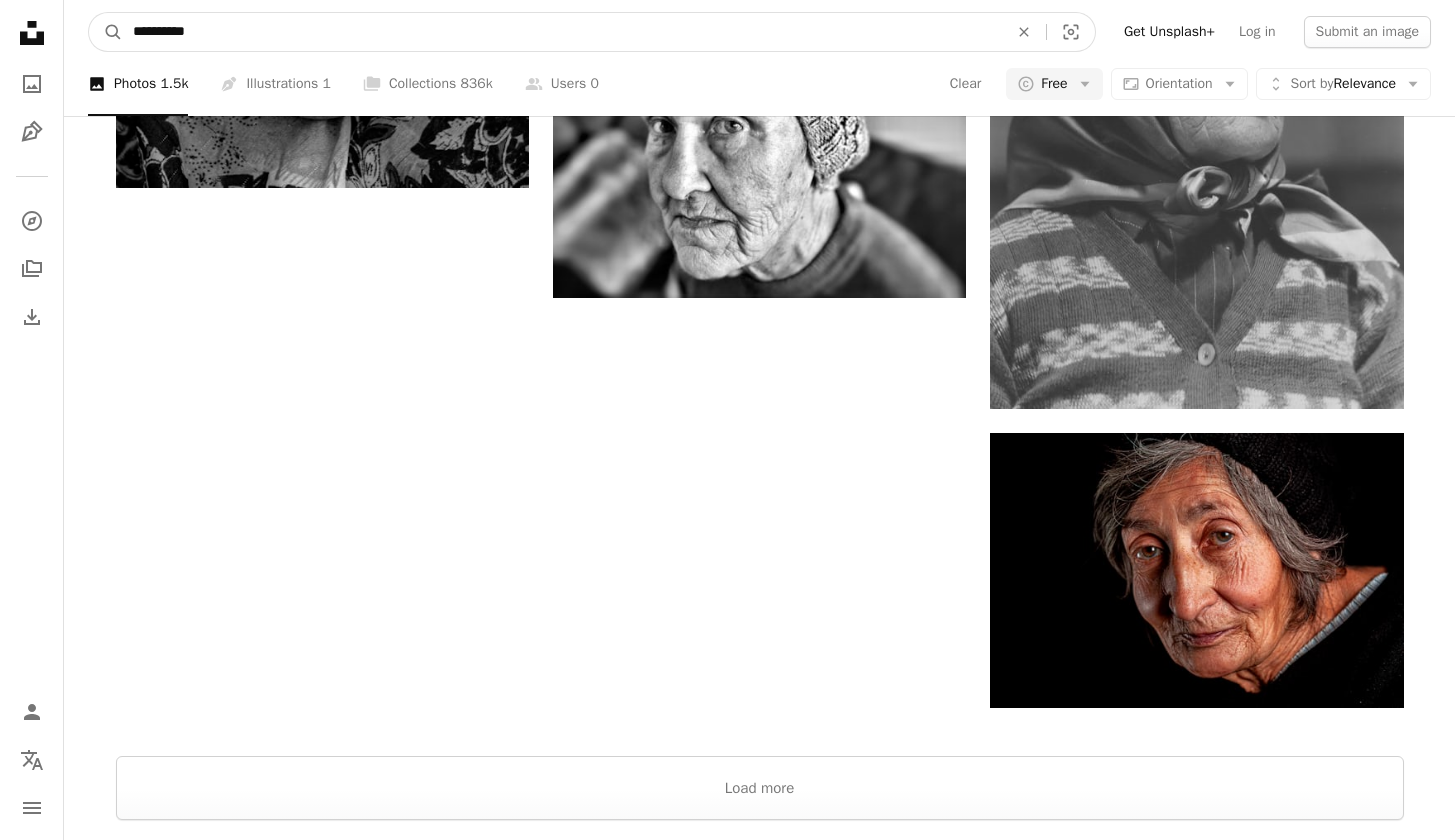 click on "A magnifying glass" at bounding box center [106, 32] 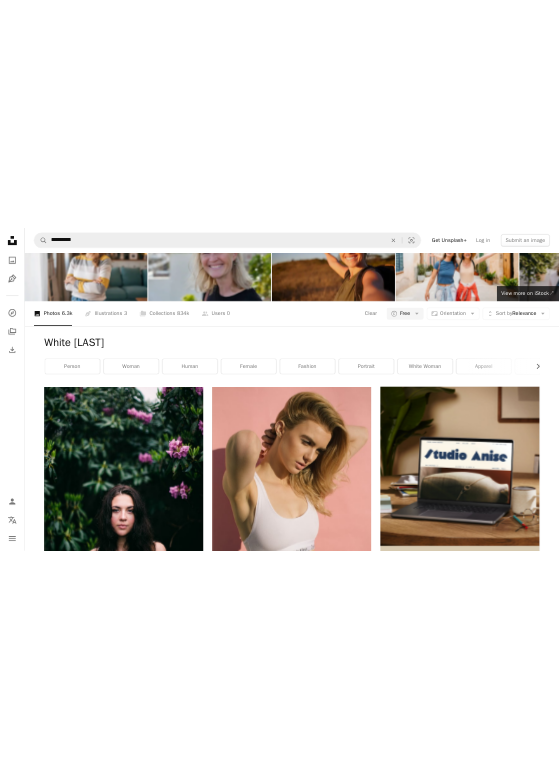 scroll, scrollTop: 334, scrollLeft: 0, axis: vertical 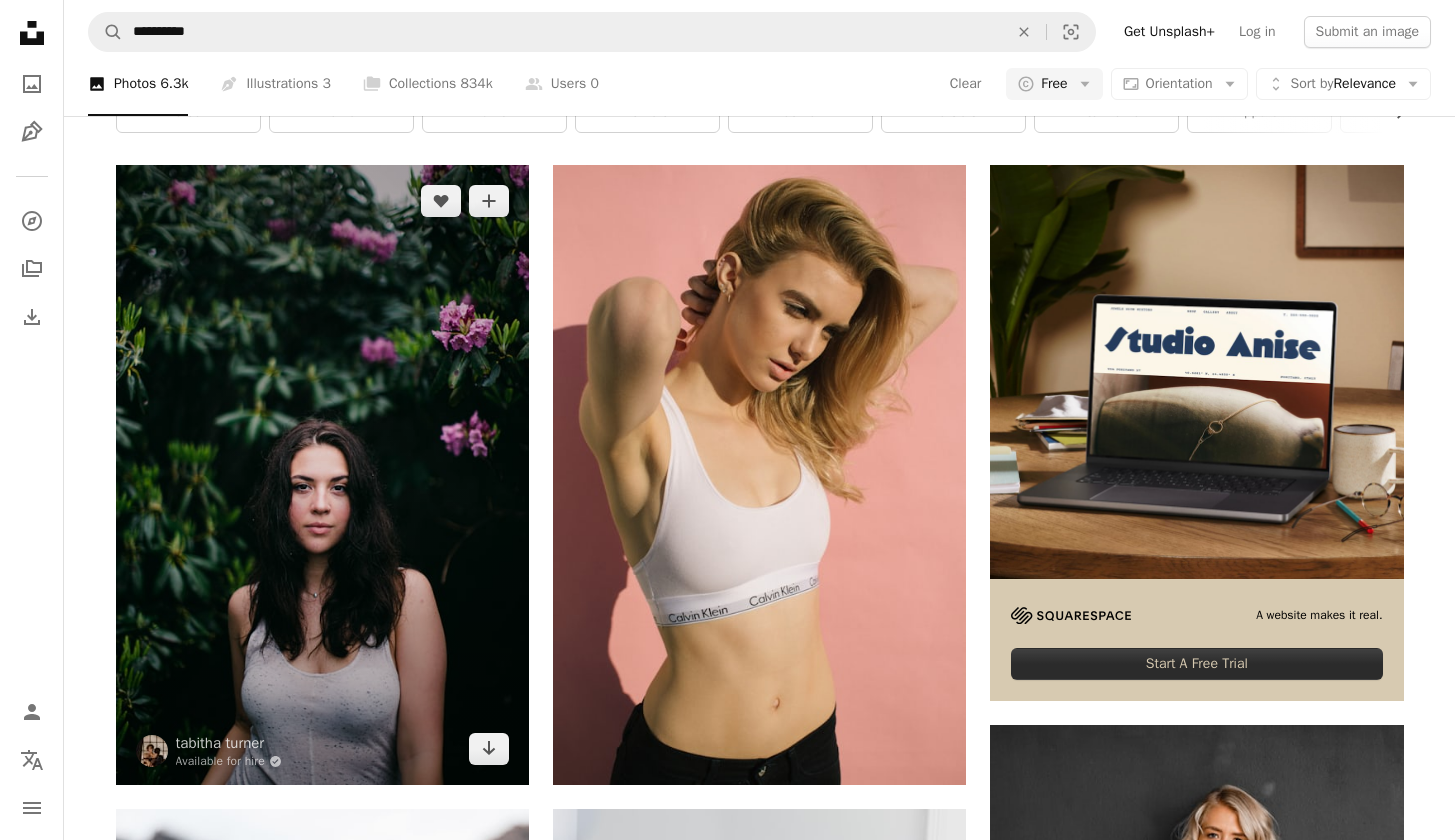 click at bounding box center (322, 475) 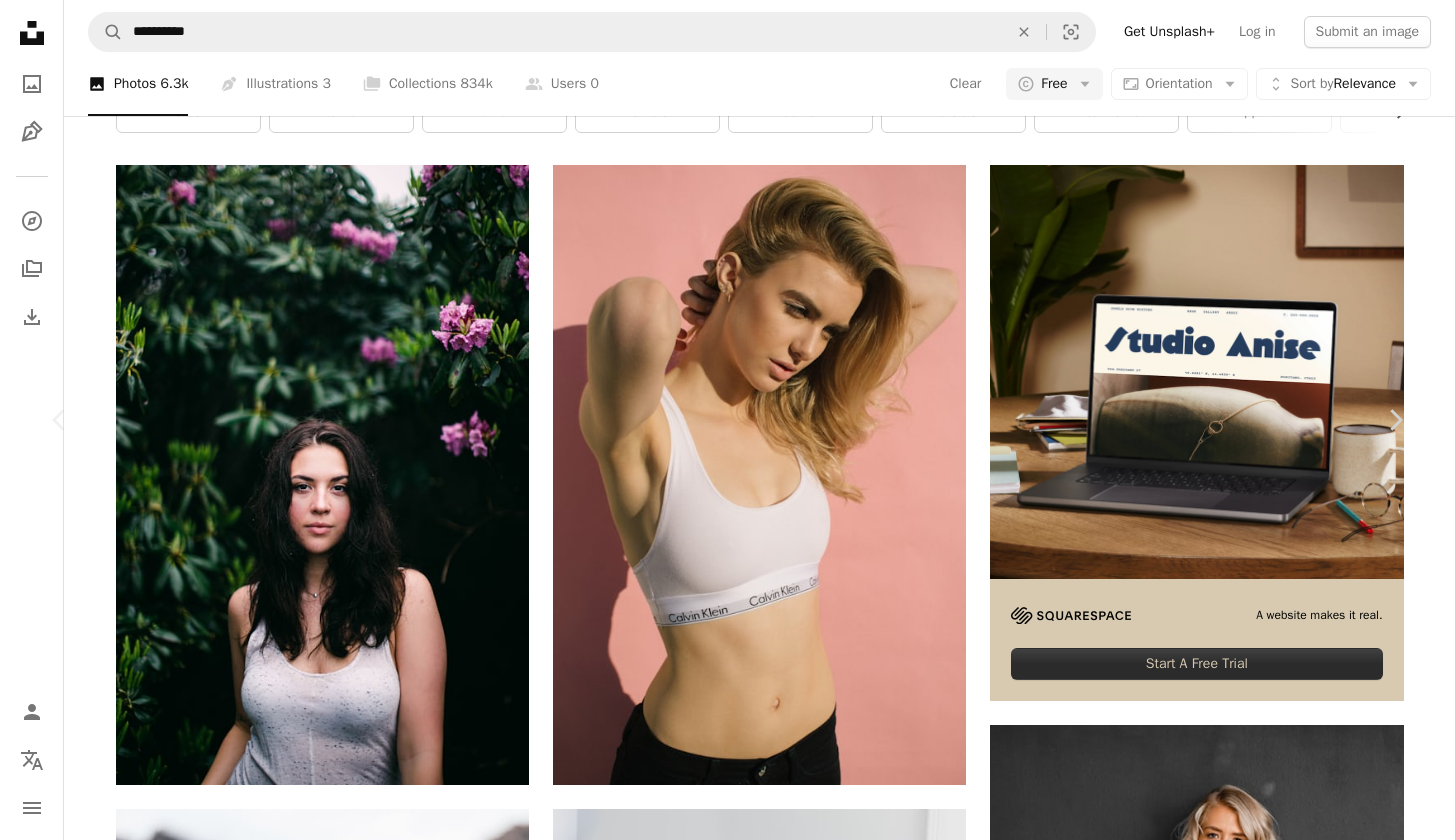 click on "Download free" at bounding box center (1206, 5330) 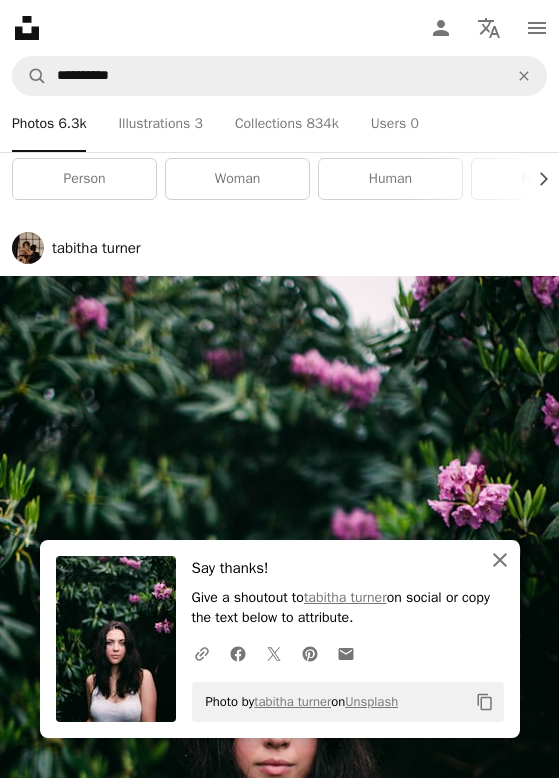 click on "An X shape" 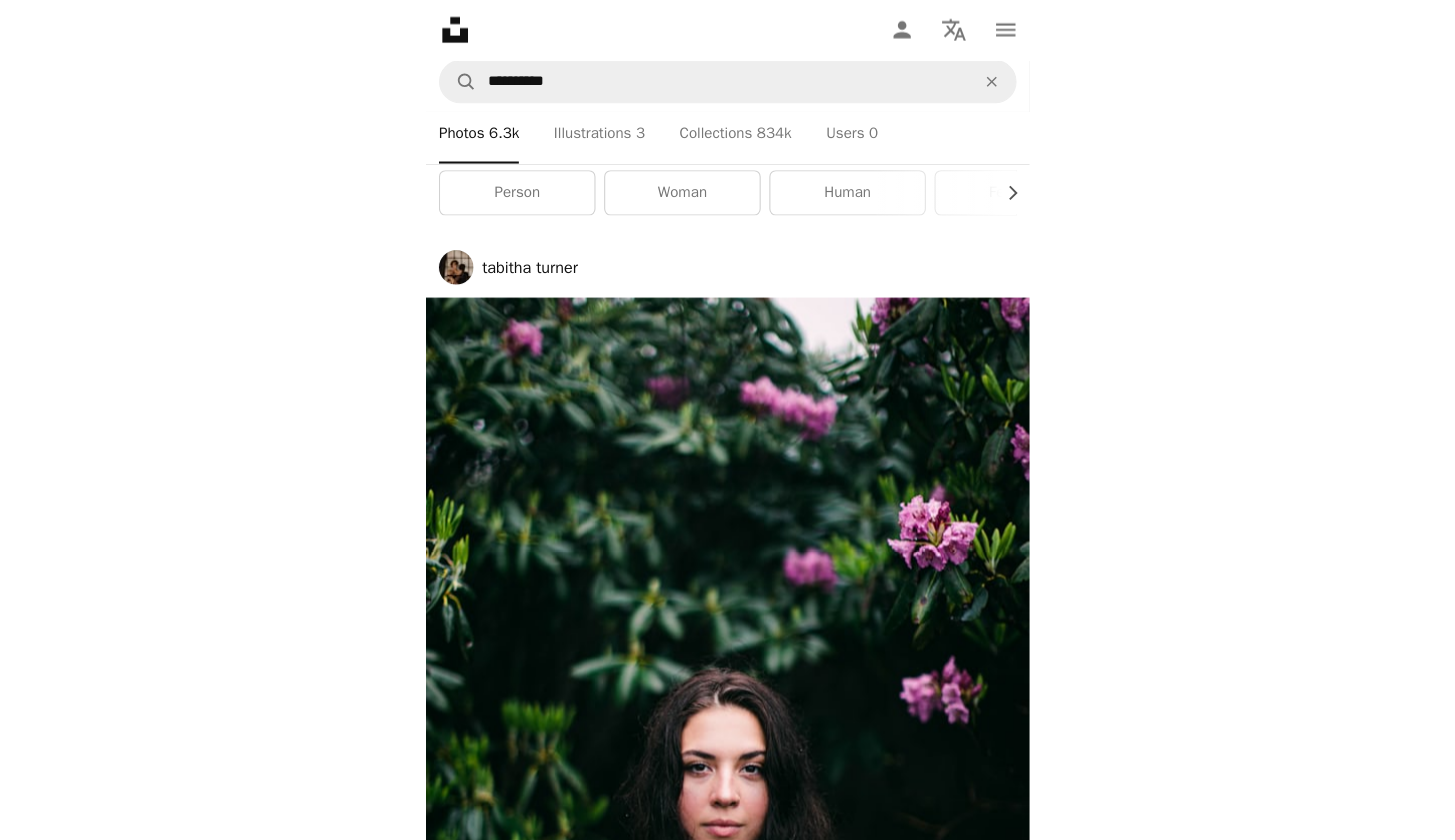 scroll, scrollTop: 306, scrollLeft: 0, axis: vertical 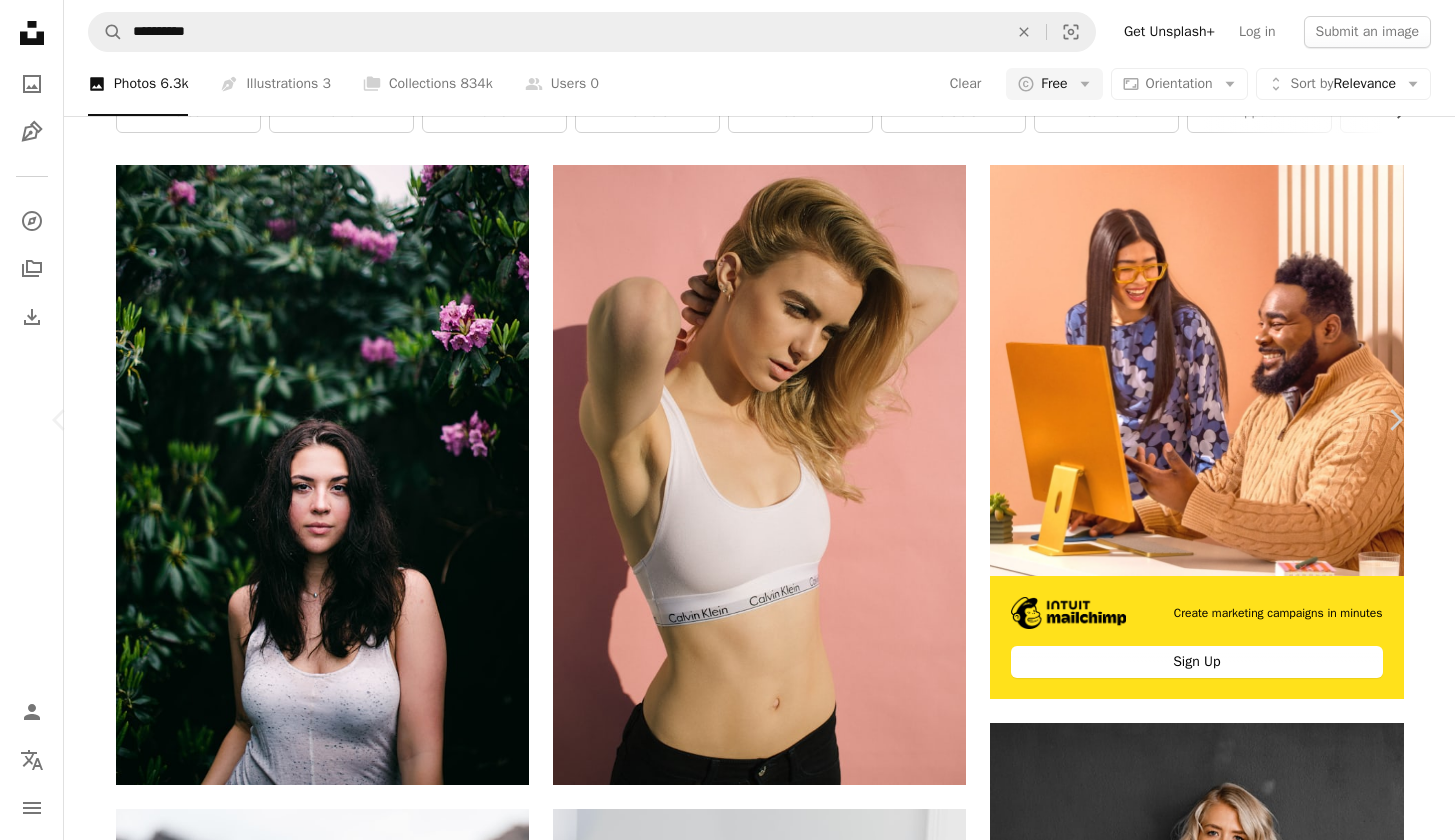 click on "Available for hire A checkmark inside of a circle" at bounding box center (237, 5321) 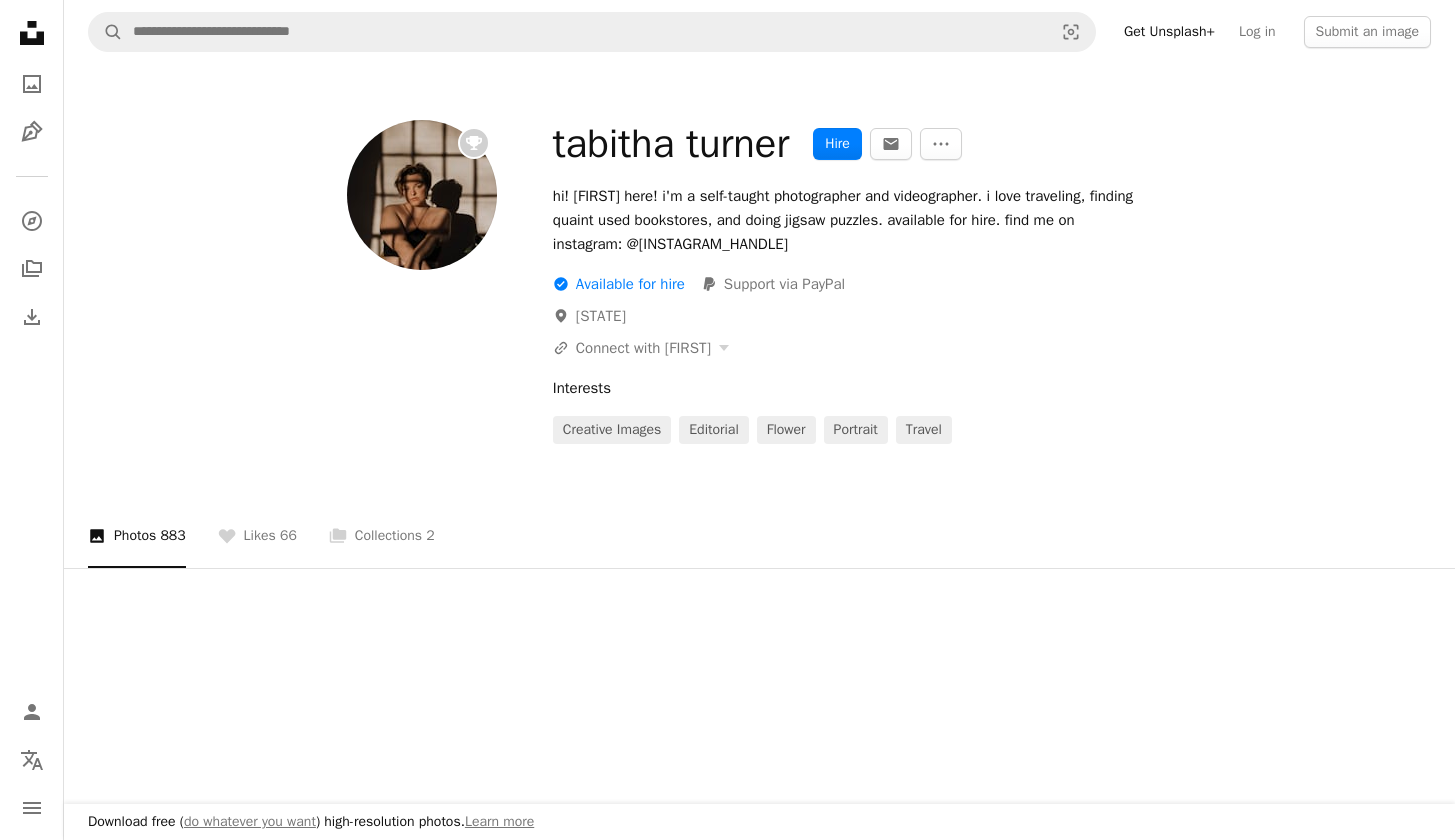 scroll, scrollTop: 0, scrollLeft: 0, axis: both 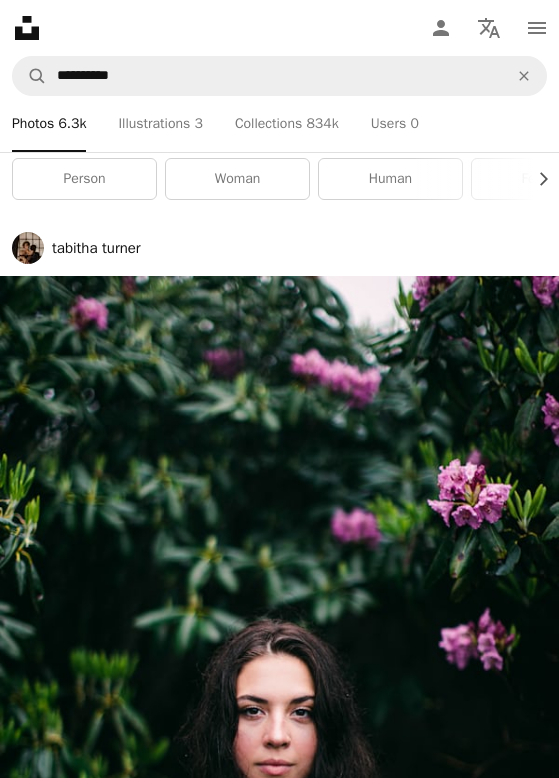 type 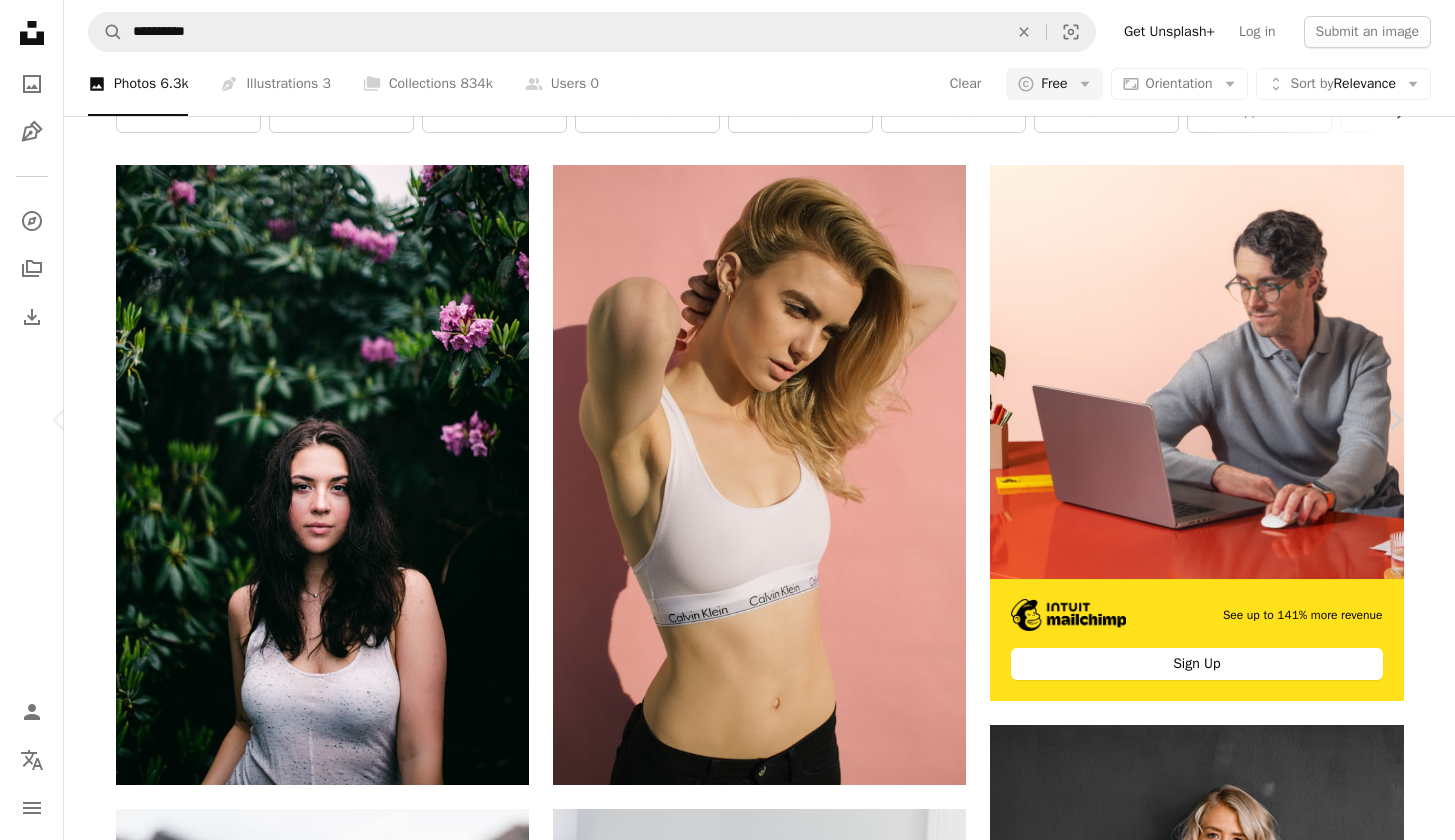 click on "An X shape Chevron left Chevron right [FIRST] Available for hire A checkmark inside of a circle A heart A plus sign Download free Chevron down Zoom in Views 806,378 Downloads 9,731 Featured in Photos ,  People A forward-right arrow Share Info icon Info More Actions Calendar outlined Published on  [MONTH] [DAY], [YEAR] Camera Canon, EOS 6D Mark II Safety Free to use under the  Unsplash License woman portrait people female Creative Images white lady white woman moody flower black human fashion plant clothing blossom apparel geranium gown evening dress robe Backgrounds Browse premium related images on iStock  |  Save 20% with code UNSPLASH20 View more on iStock  ↗ Related images A heart A plus sign [FIRST] [LAST] Arrow pointing down A heart A plus sign [FIRST] [LAST] Arrow pointing down A heart A plus sign [FIRST] Available for hire A checkmark inside of a circle Arrow pointing down Plus sign for Unsplash+ A heart A plus sign Curated Lifestyle For  Unsplash+ A lock Download A heart A plus sign [FIRST] [LAST] A heart" at bounding box center [727, 5703] 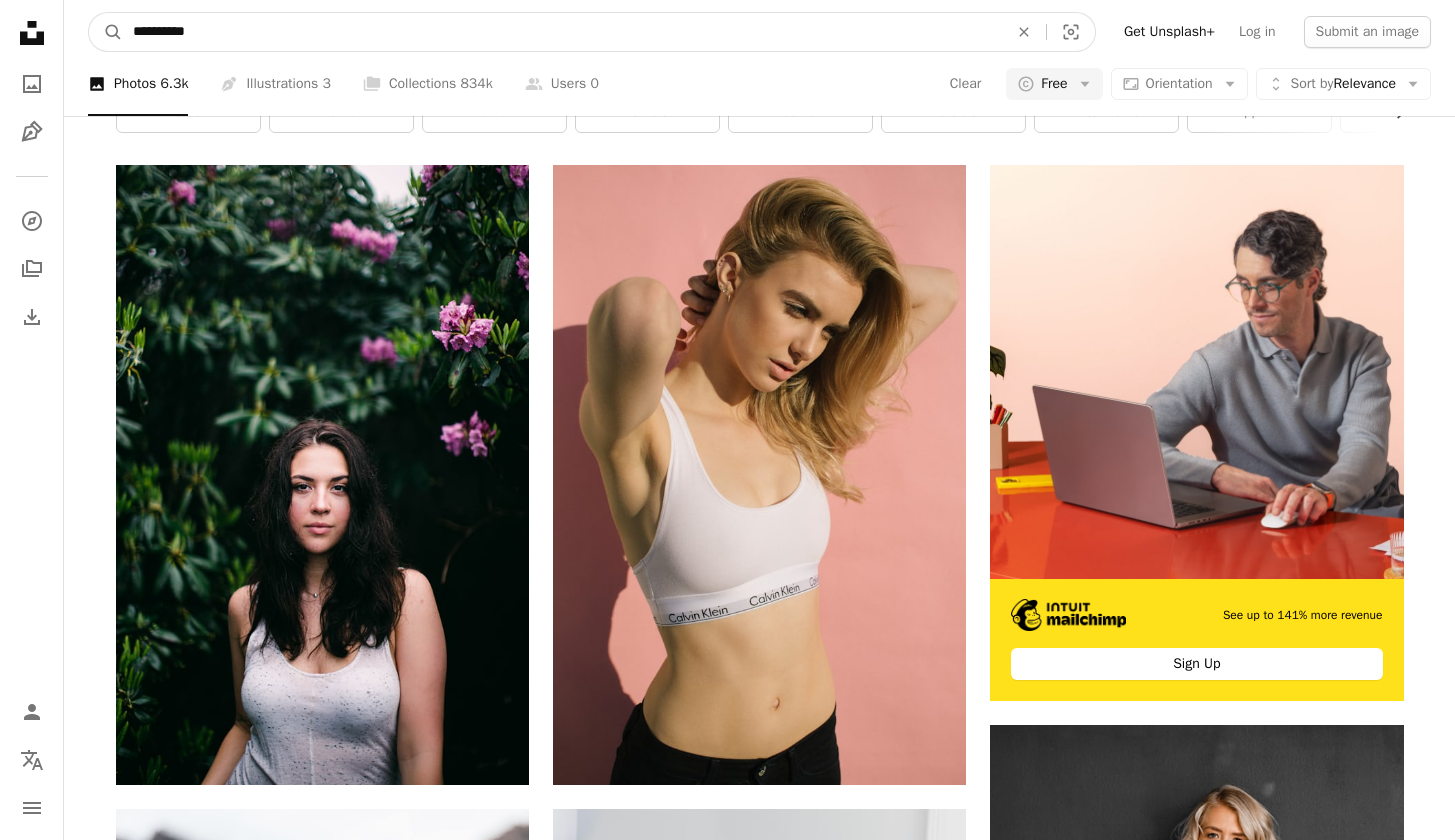 drag, startPoint x: 212, startPoint y: 31, endPoint x: 0, endPoint y: 13, distance: 212.76277 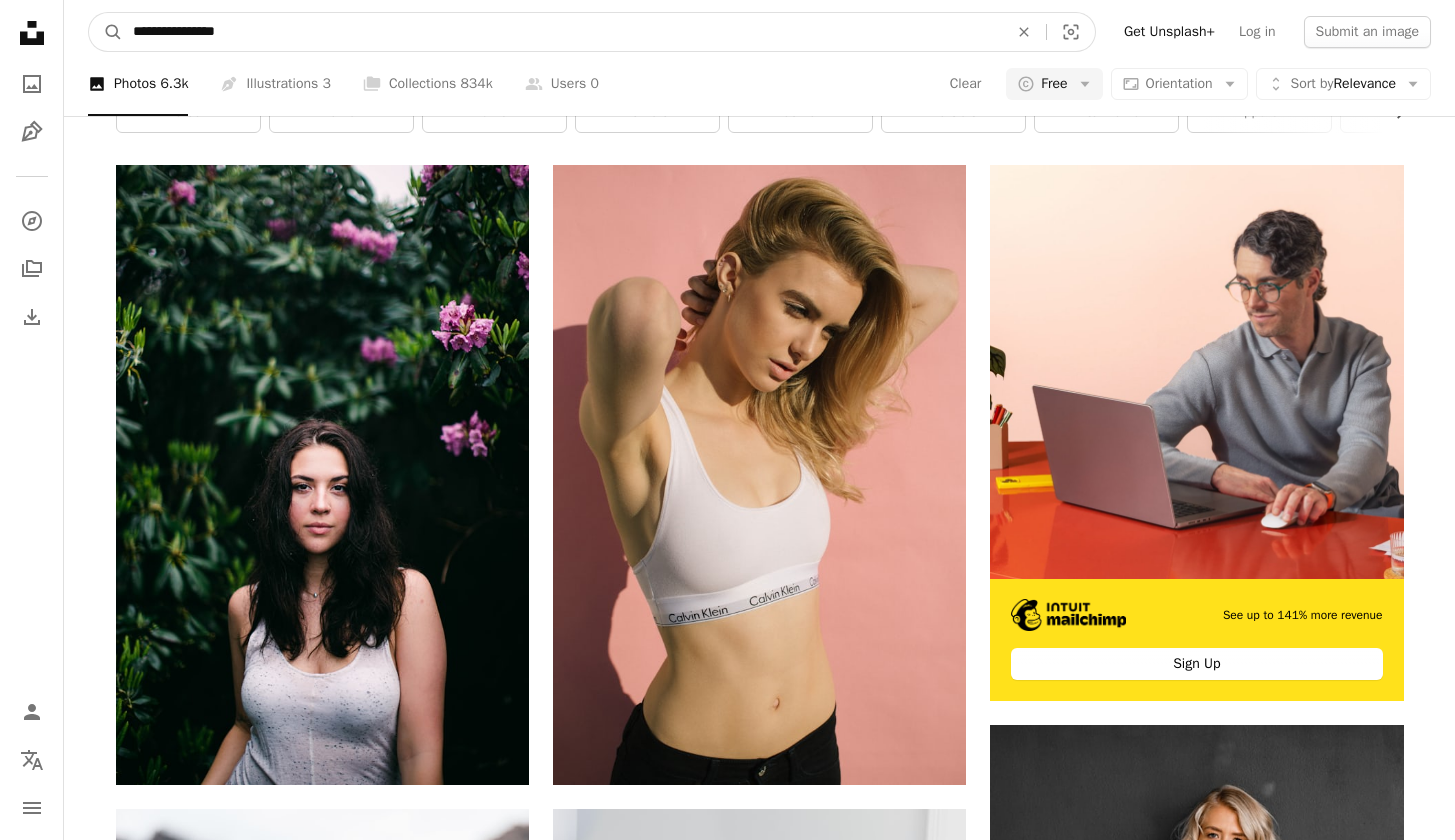 type on "**********" 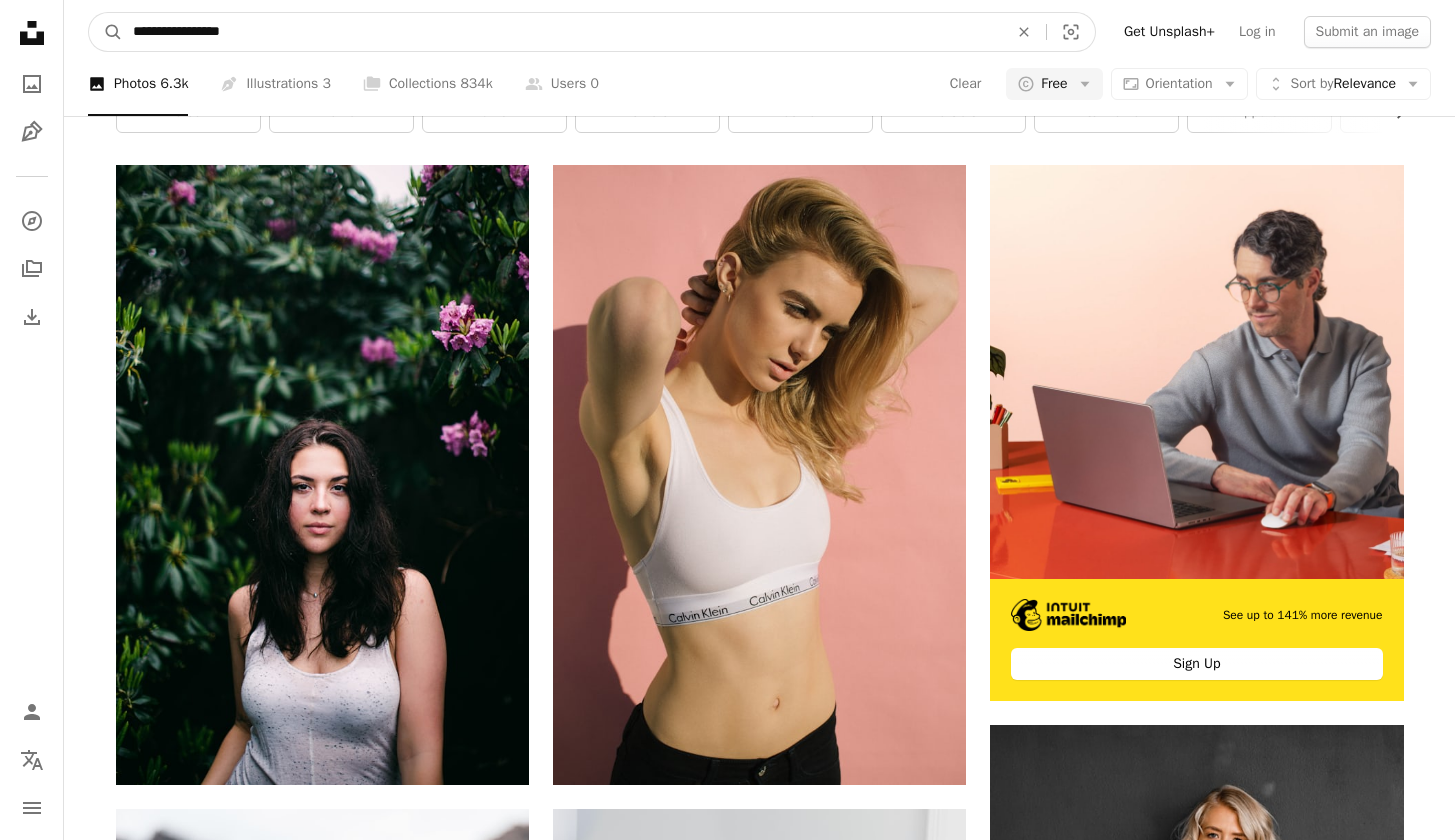 click on "A magnifying glass" at bounding box center [106, 32] 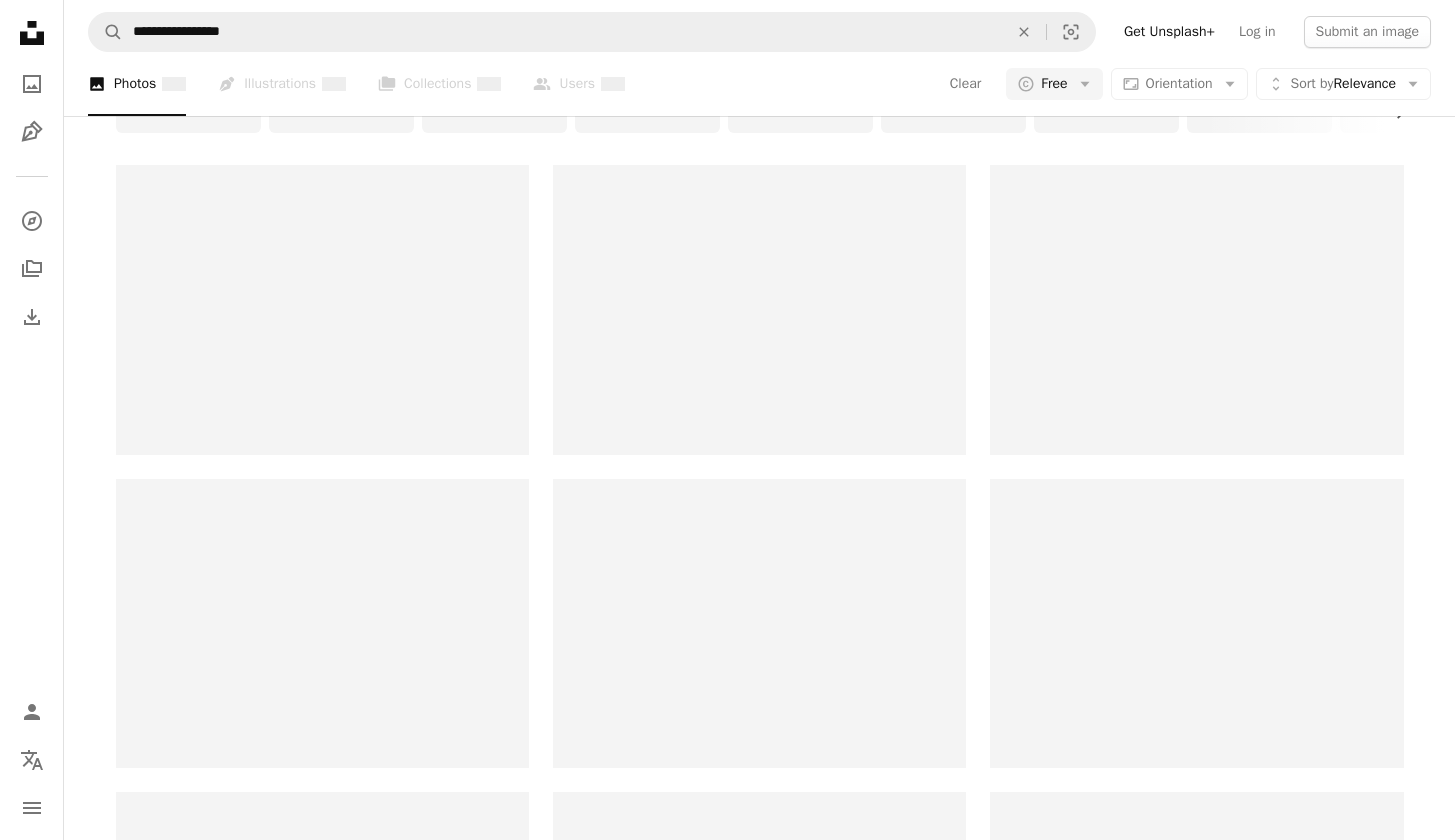 scroll, scrollTop: 0, scrollLeft: 0, axis: both 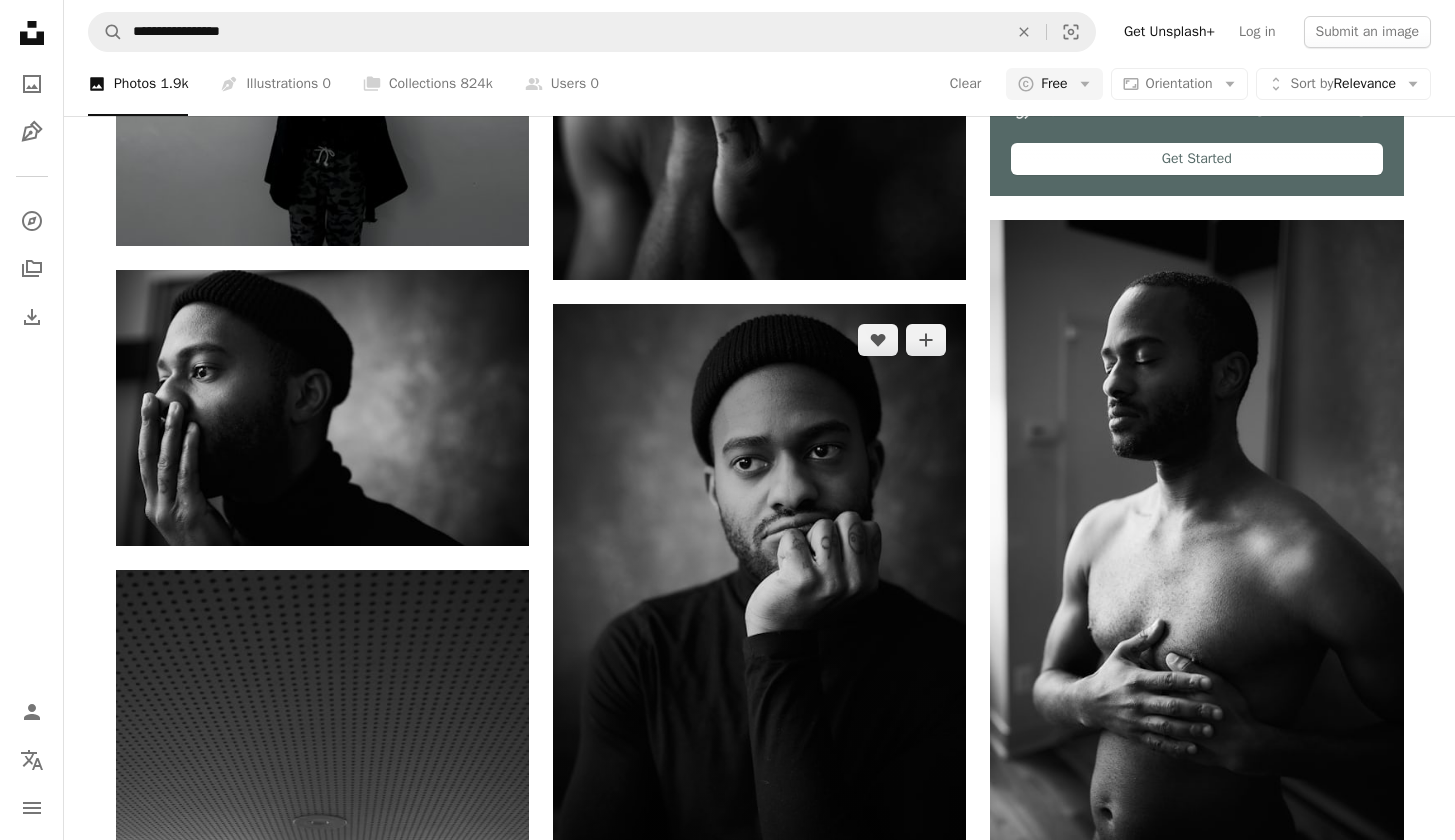 click at bounding box center (759, 614) 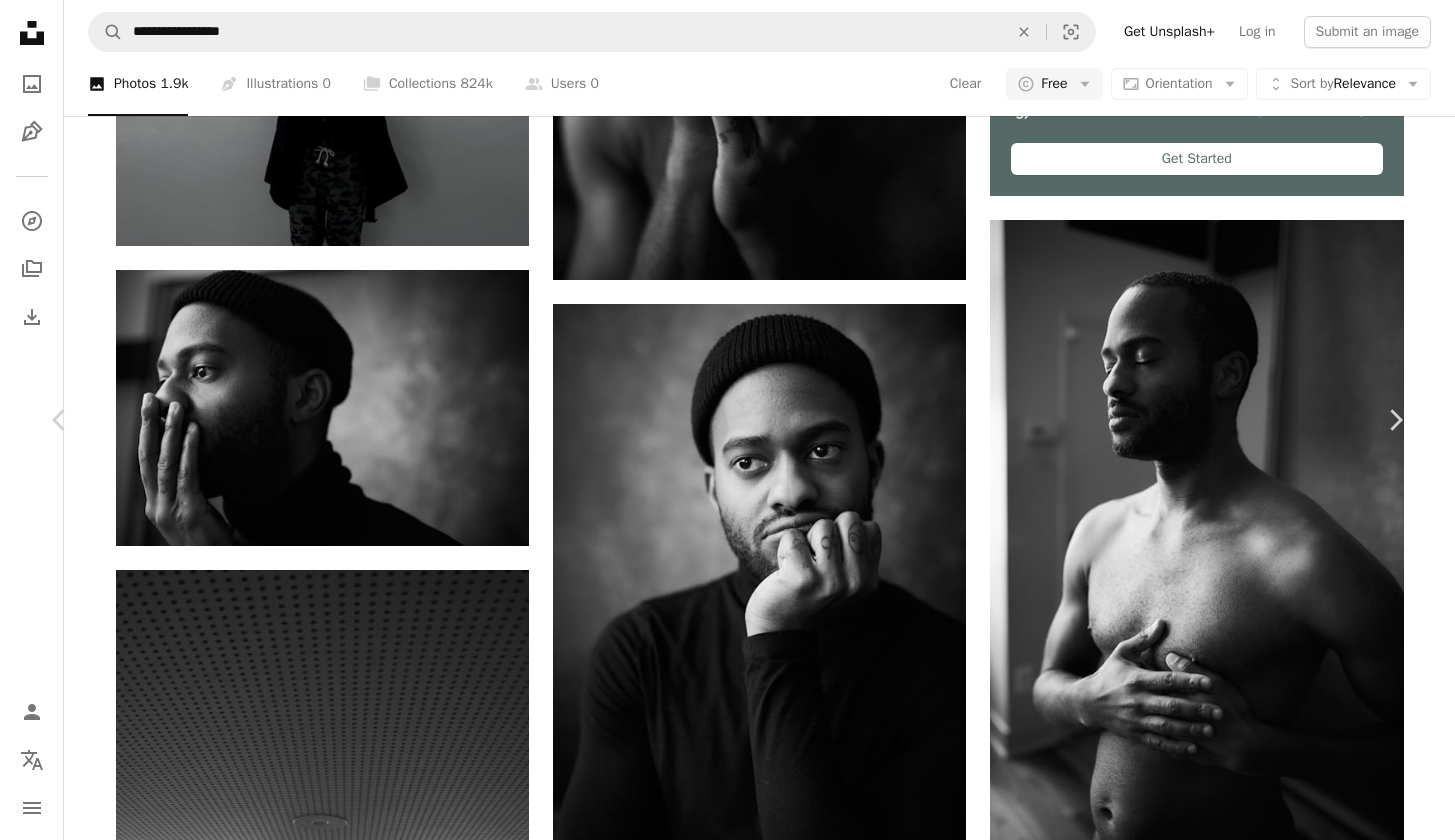 click on "Download free" at bounding box center [1206, 4680] 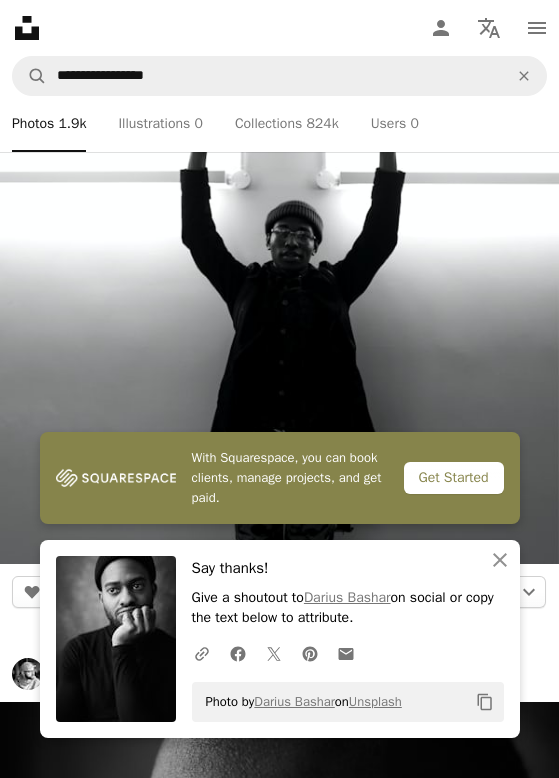 click on "An X shape" at bounding box center (20, 18599) 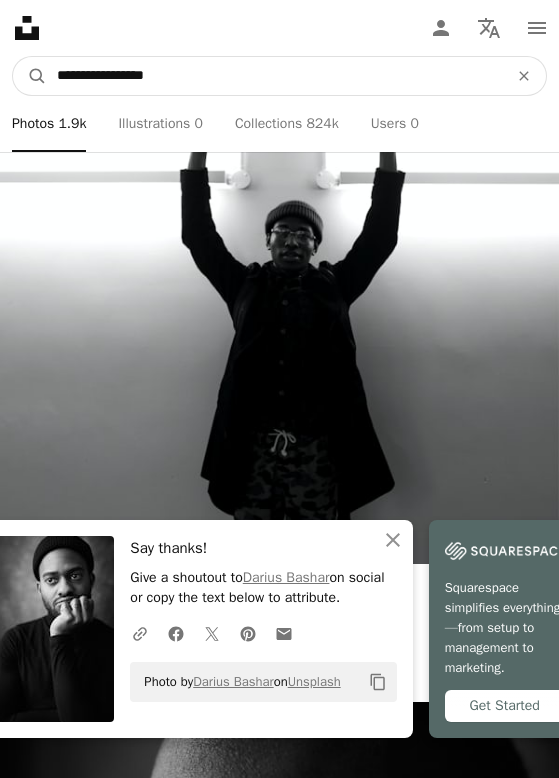 drag, startPoint x: 183, startPoint y: 75, endPoint x: 96, endPoint y: 57, distance: 88.84256 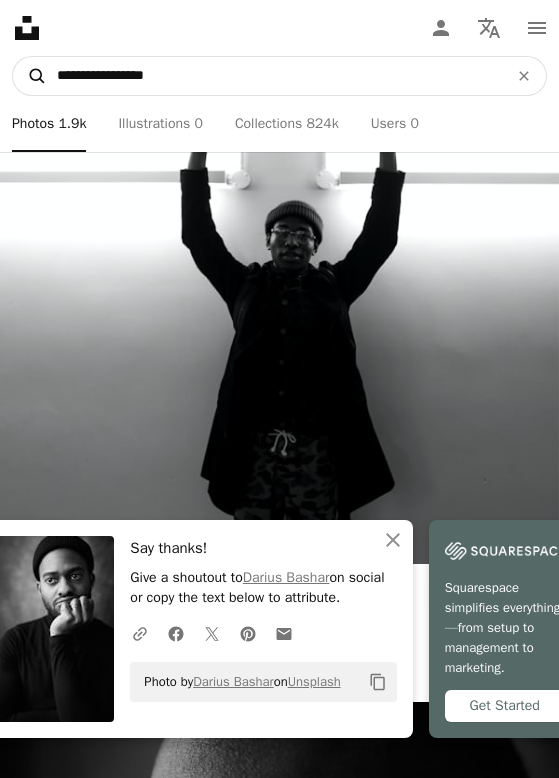 drag, startPoint x: 90, startPoint y: 74, endPoint x: 44, endPoint y: 75, distance: 46.010868 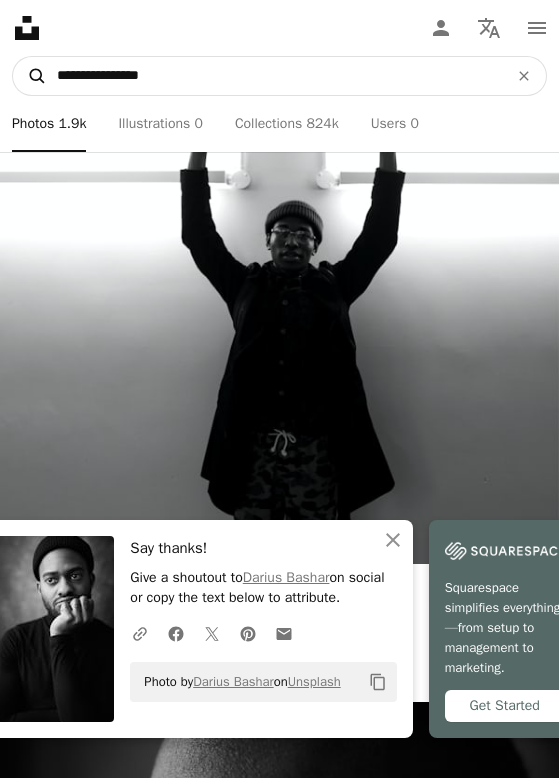 type on "**********" 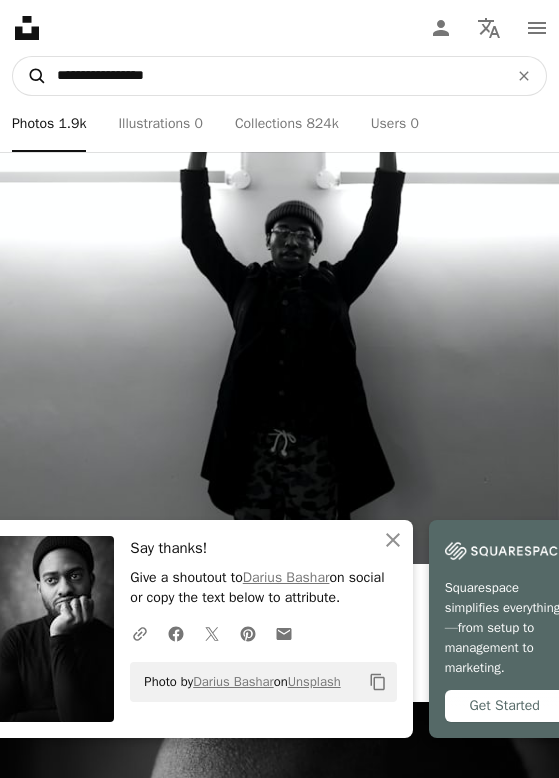 click on "A magnifying glass" at bounding box center [30, 76] 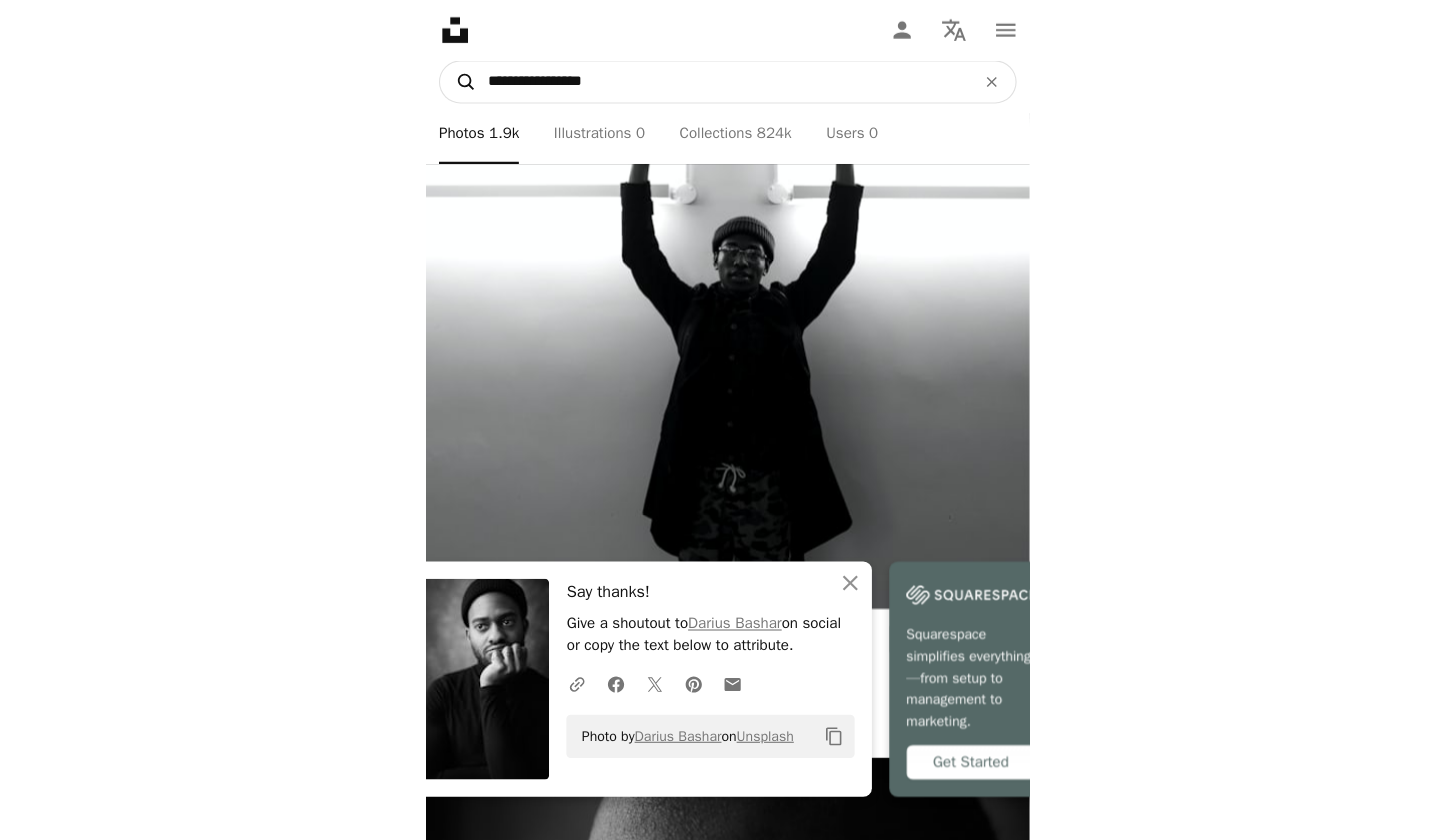 scroll, scrollTop: 0, scrollLeft: 0, axis: both 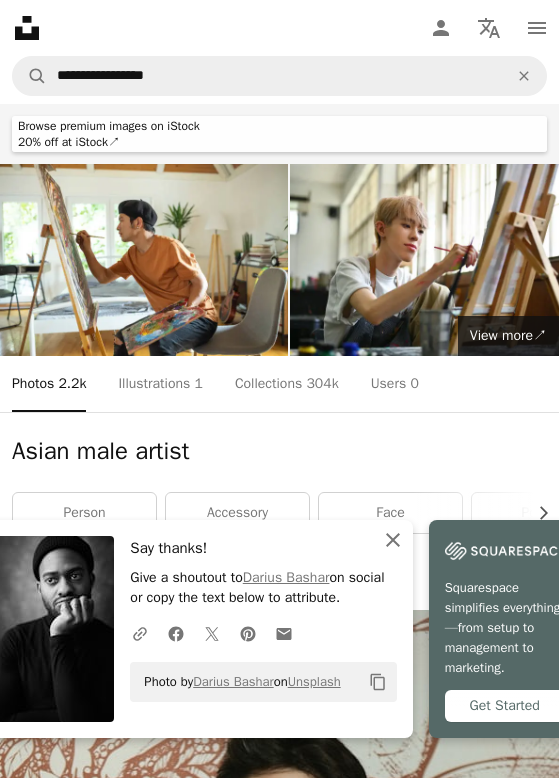 click on "An X shape" 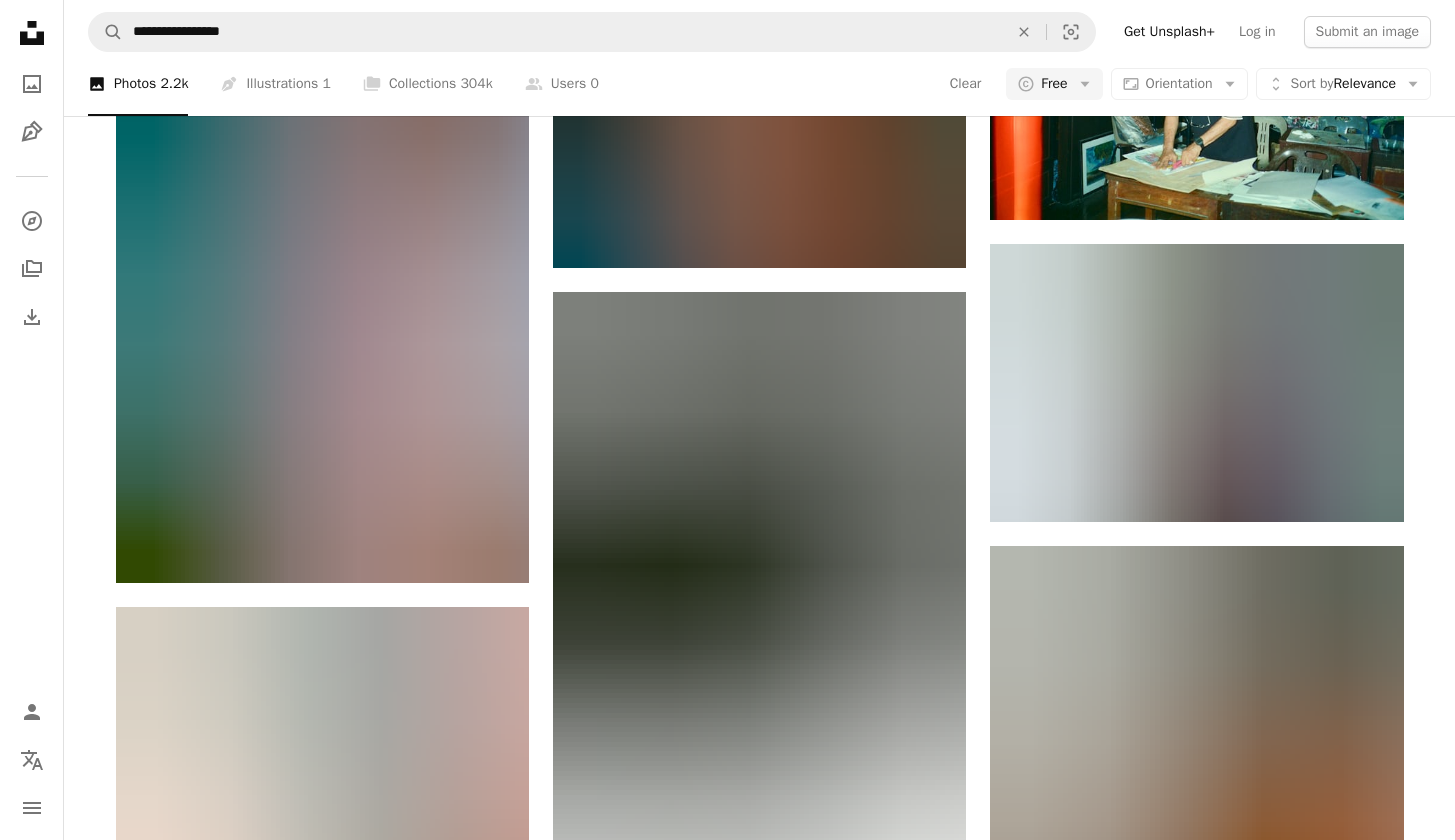 scroll, scrollTop: 1118, scrollLeft: 0, axis: vertical 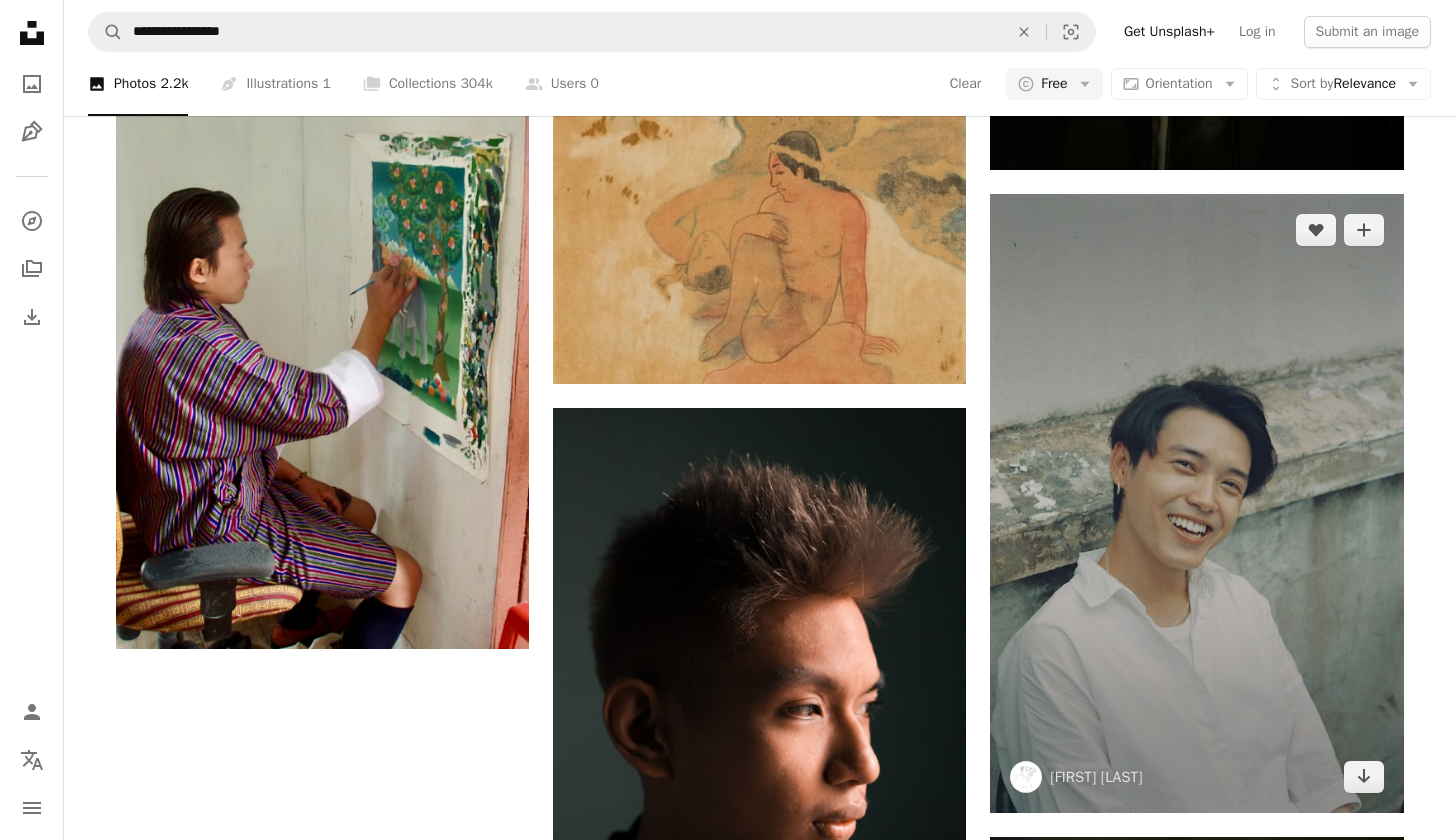 click at bounding box center (1196, 503) 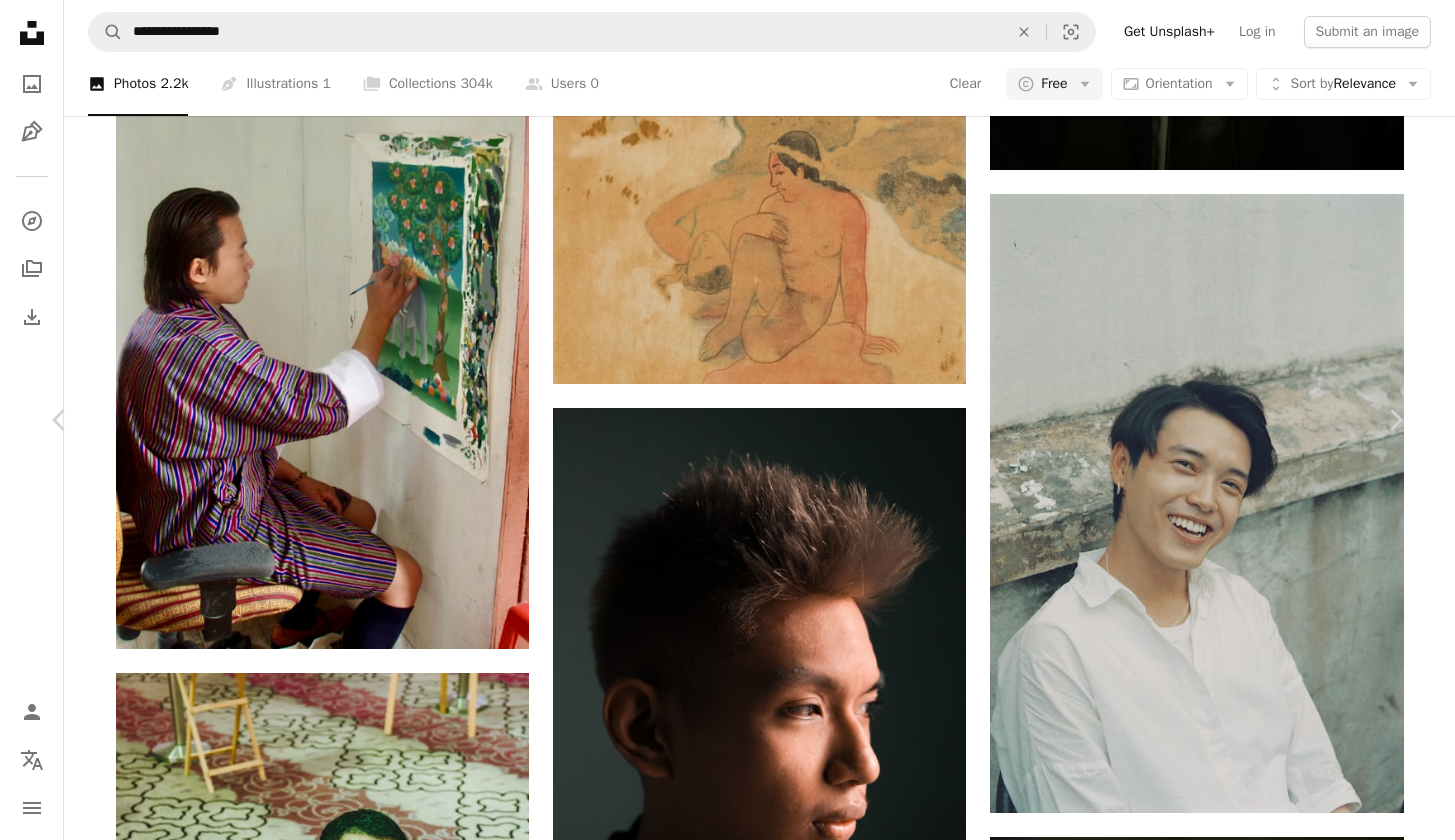 click on "Download free" at bounding box center [1206, 6608] 